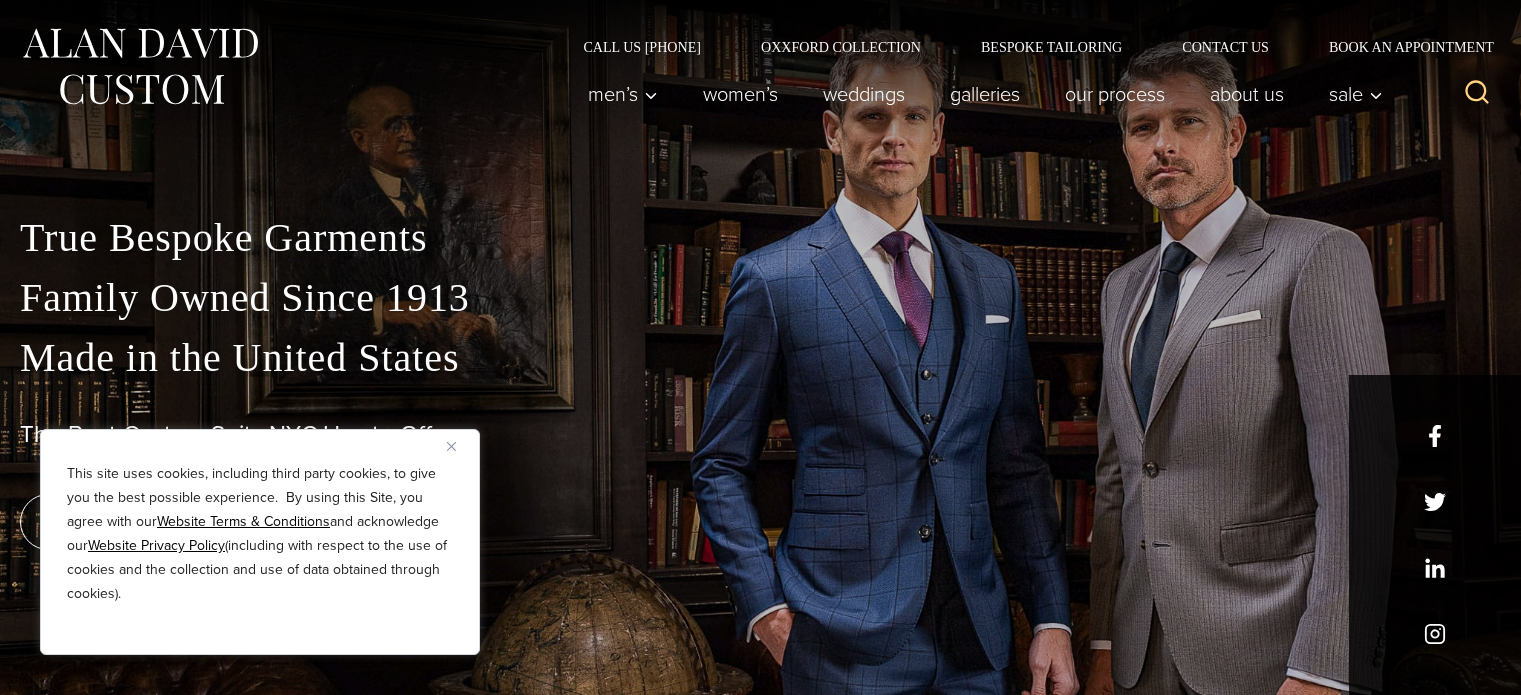 scroll, scrollTop: 0, scrollLeft: 0, axis: both 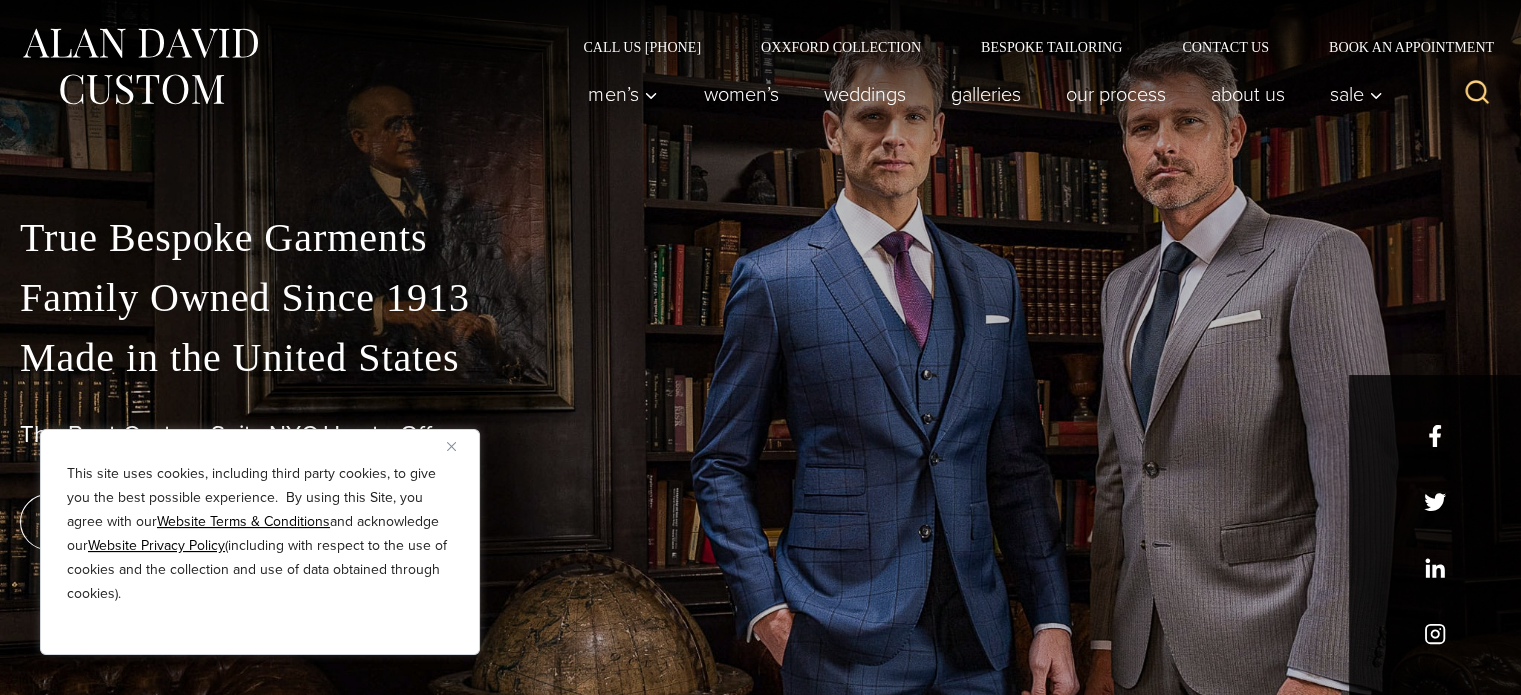 click at bounding box center (451, 446) 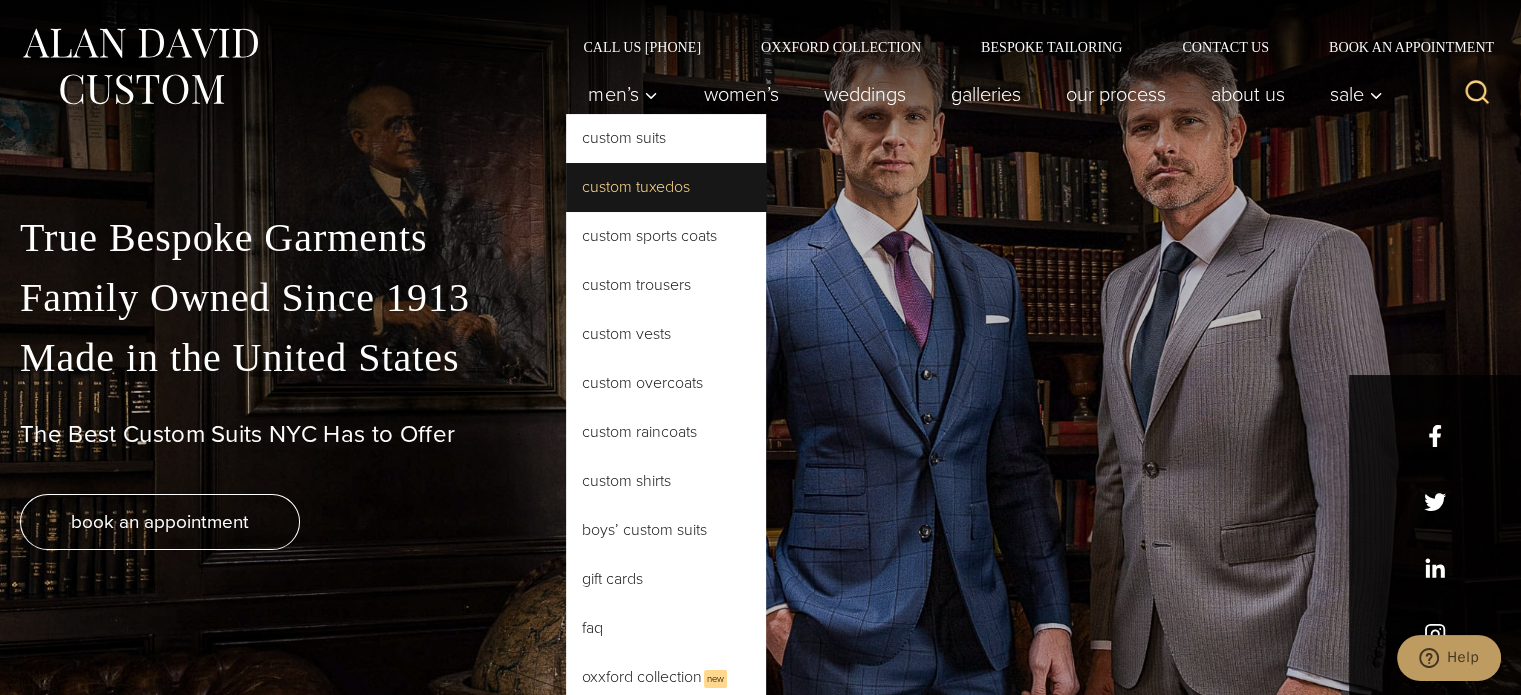 click on "Custom Tuxedos" at bounding box center (666, 187) 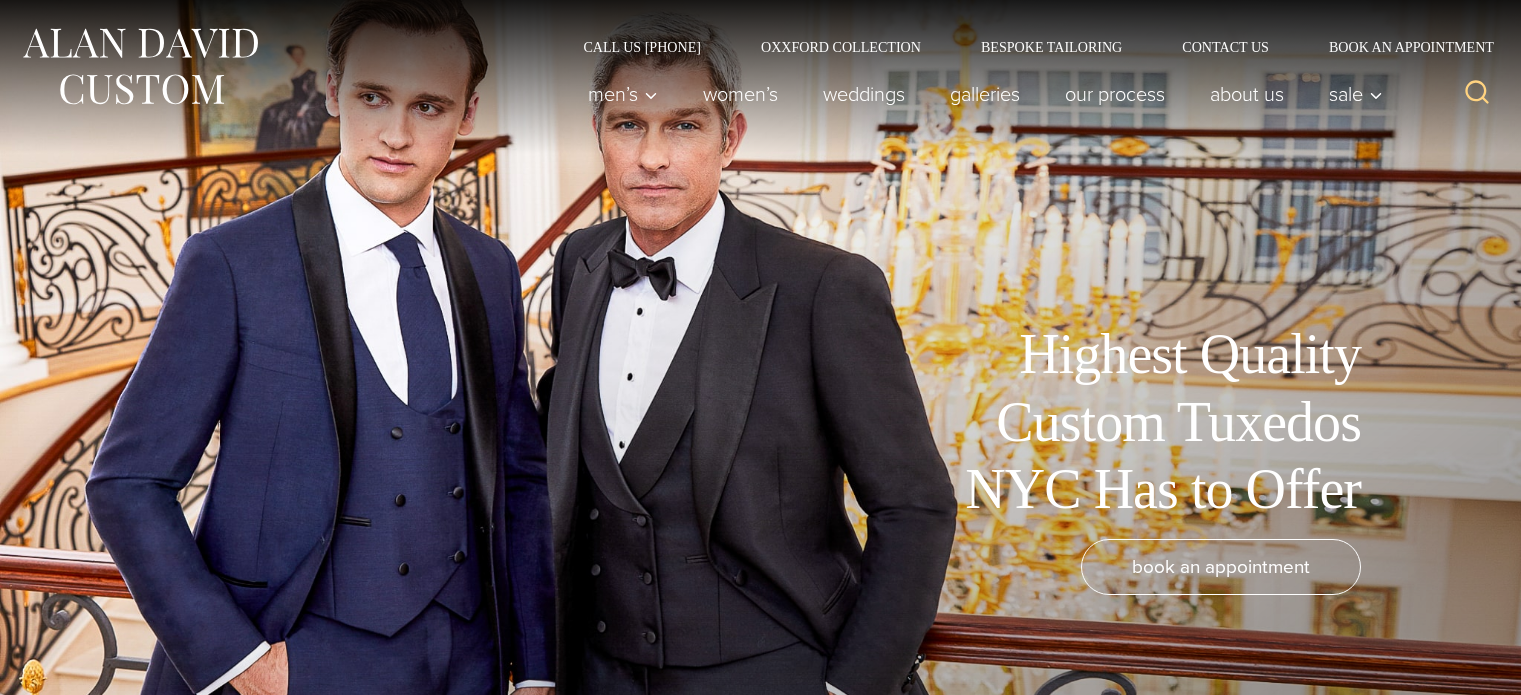 scroll, scrollTop: 0, scrollLeft: 0, axis: both 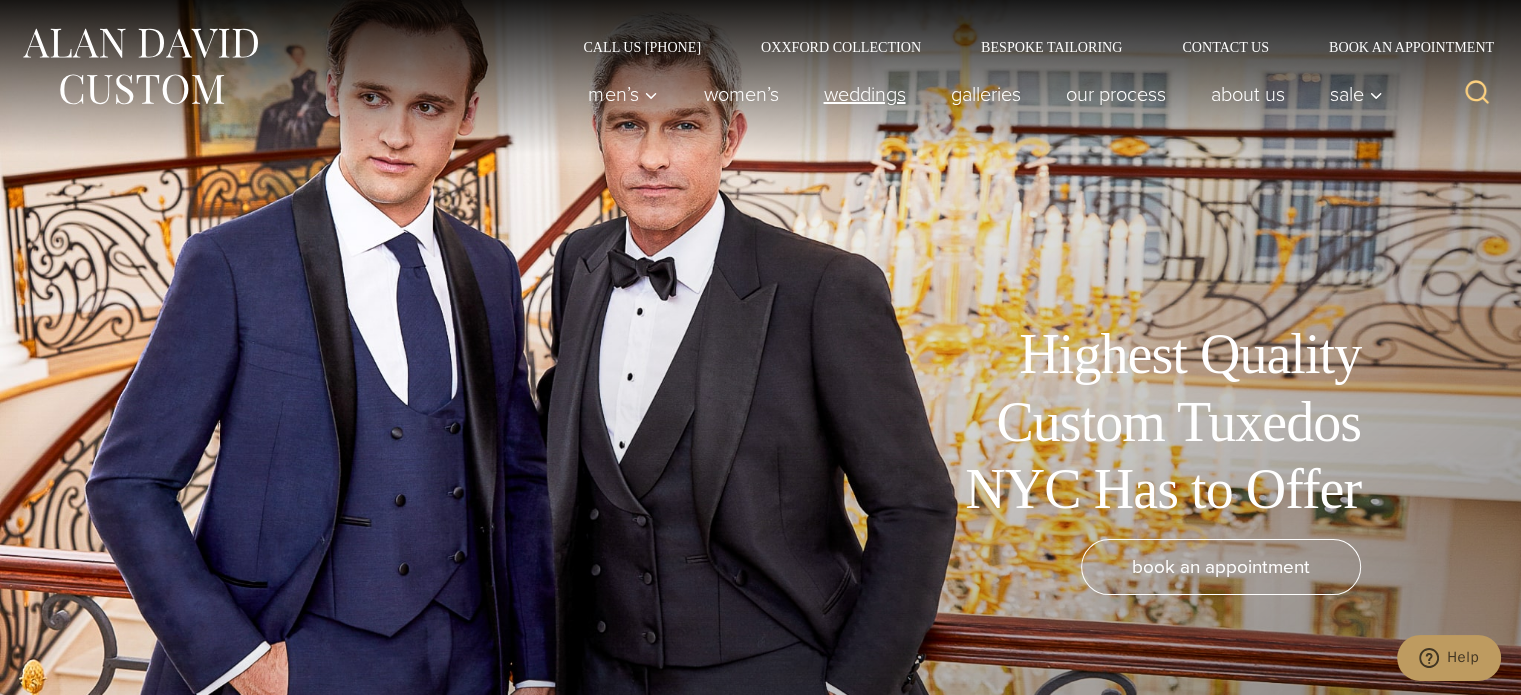 click on "weddings" at bounding box center (864, 94) 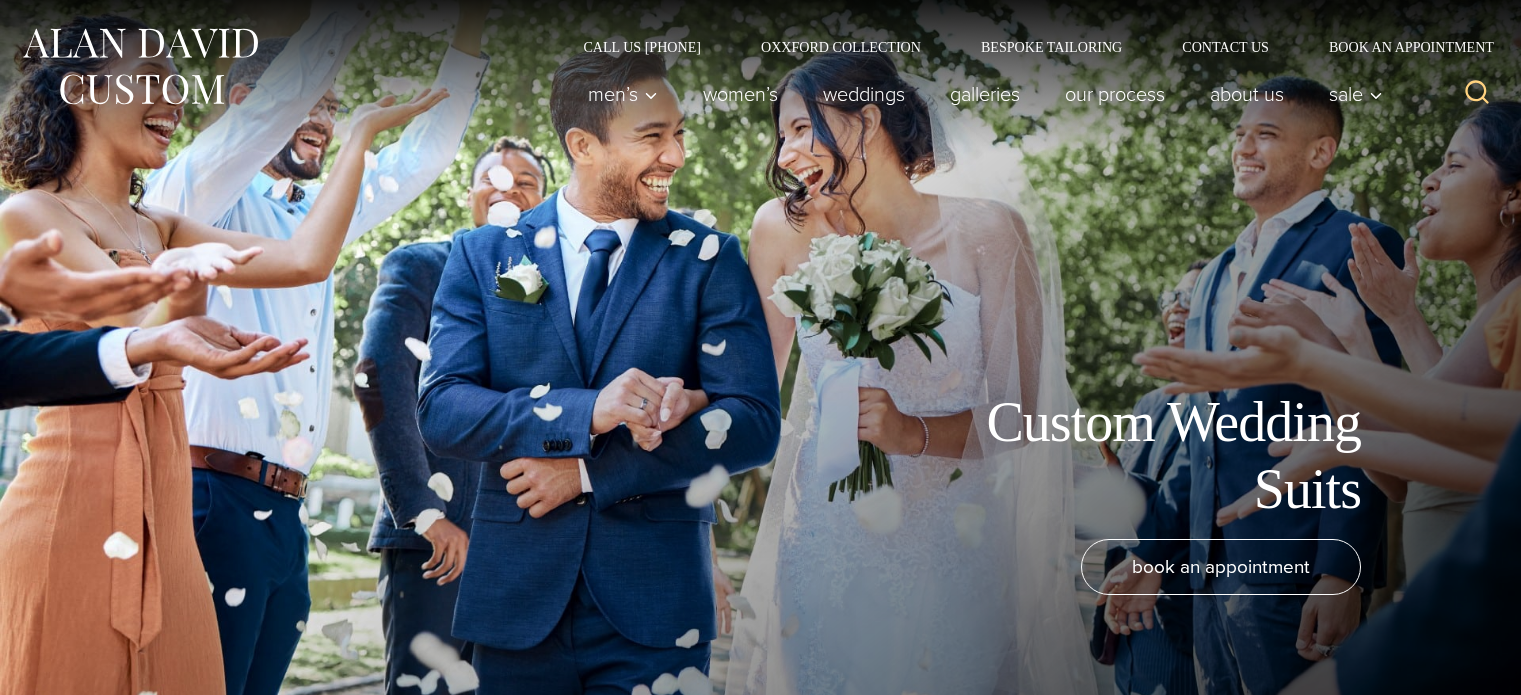 scroll, scrollTop: 0, scrollLeft: 0, axis: both 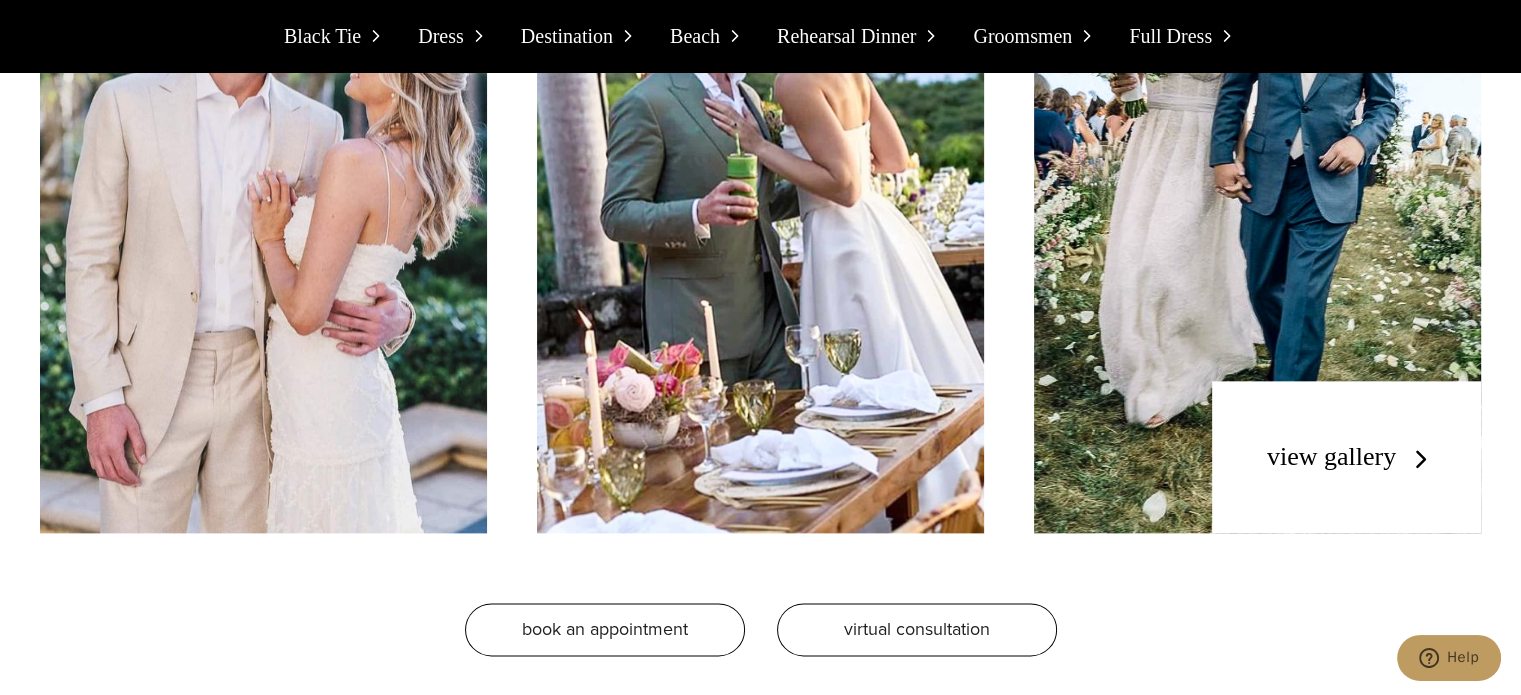 click on "view gallery" at bounding box center [1351, 456] 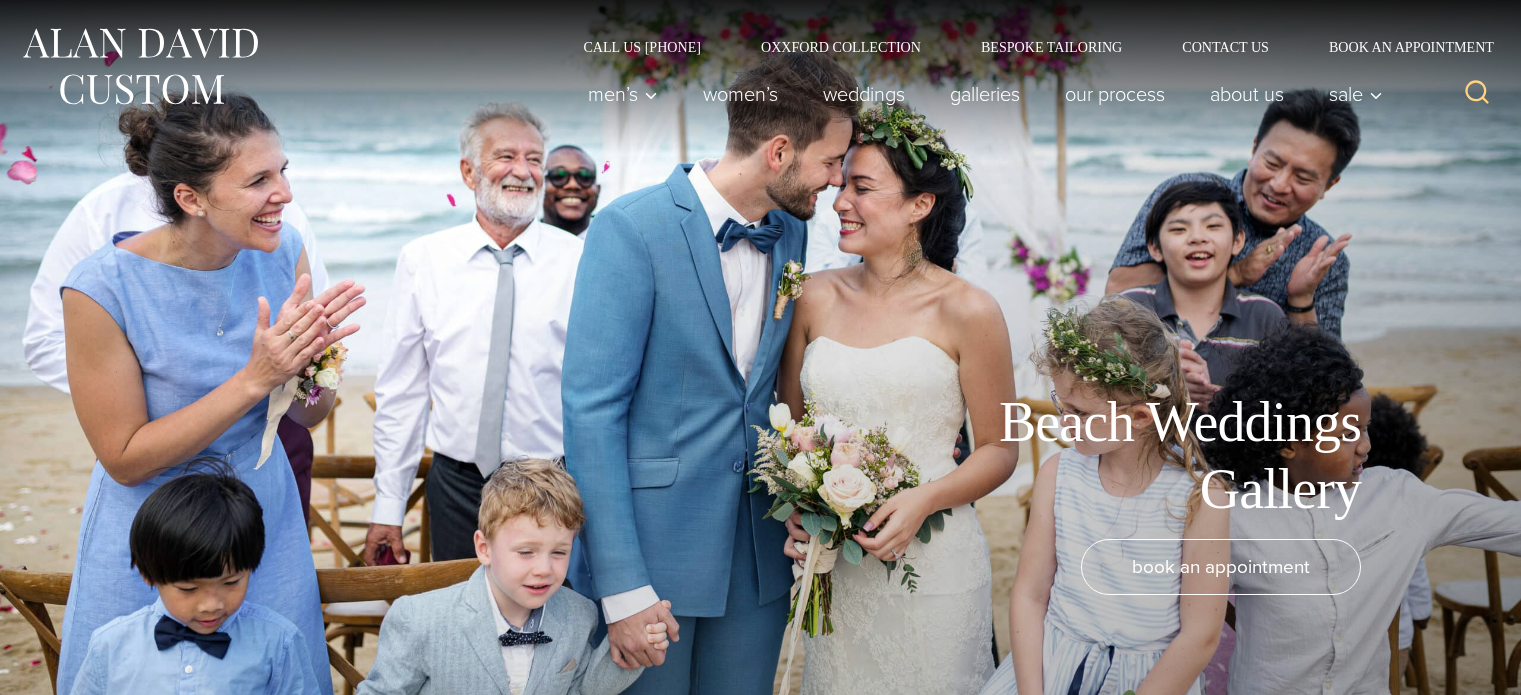 scroll, scrollTop: 0, scrollLeft: 0, axis: both 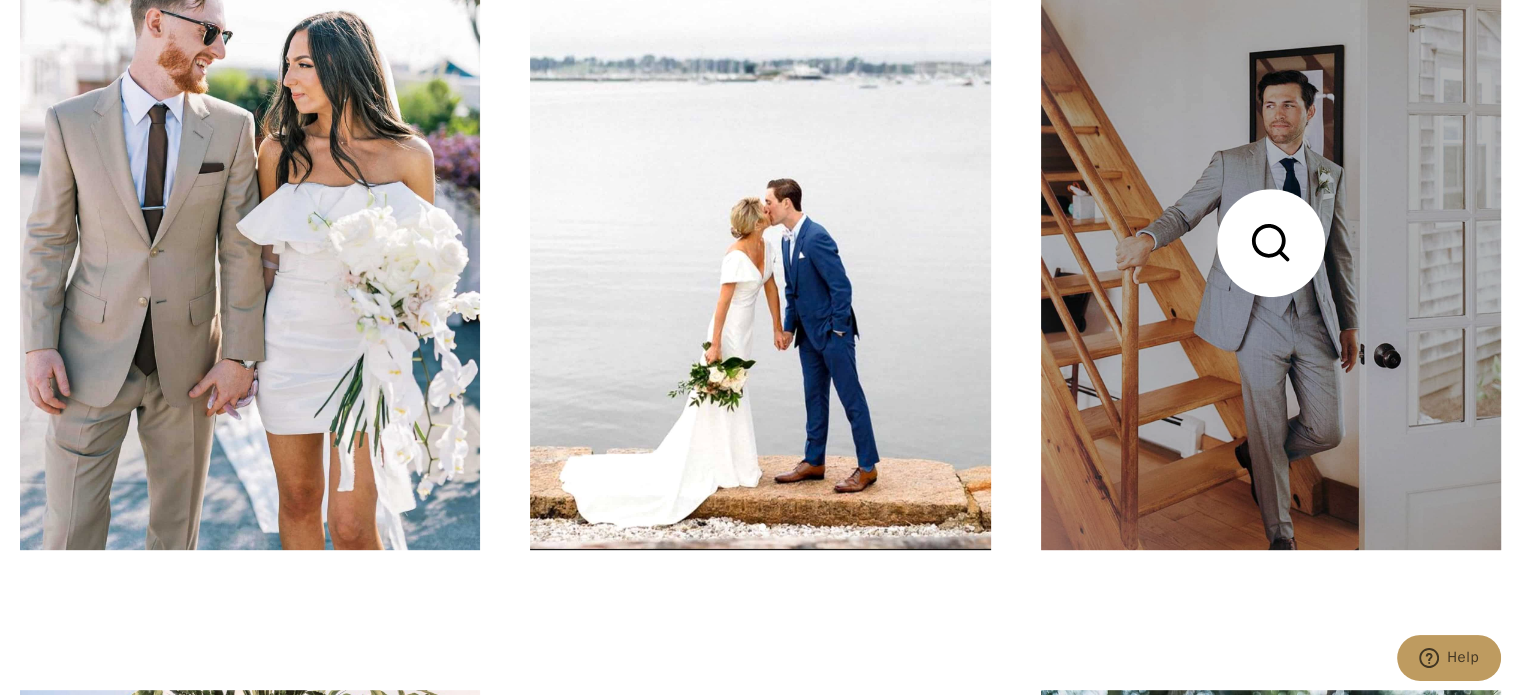 click at bounding box center (1271, 243) 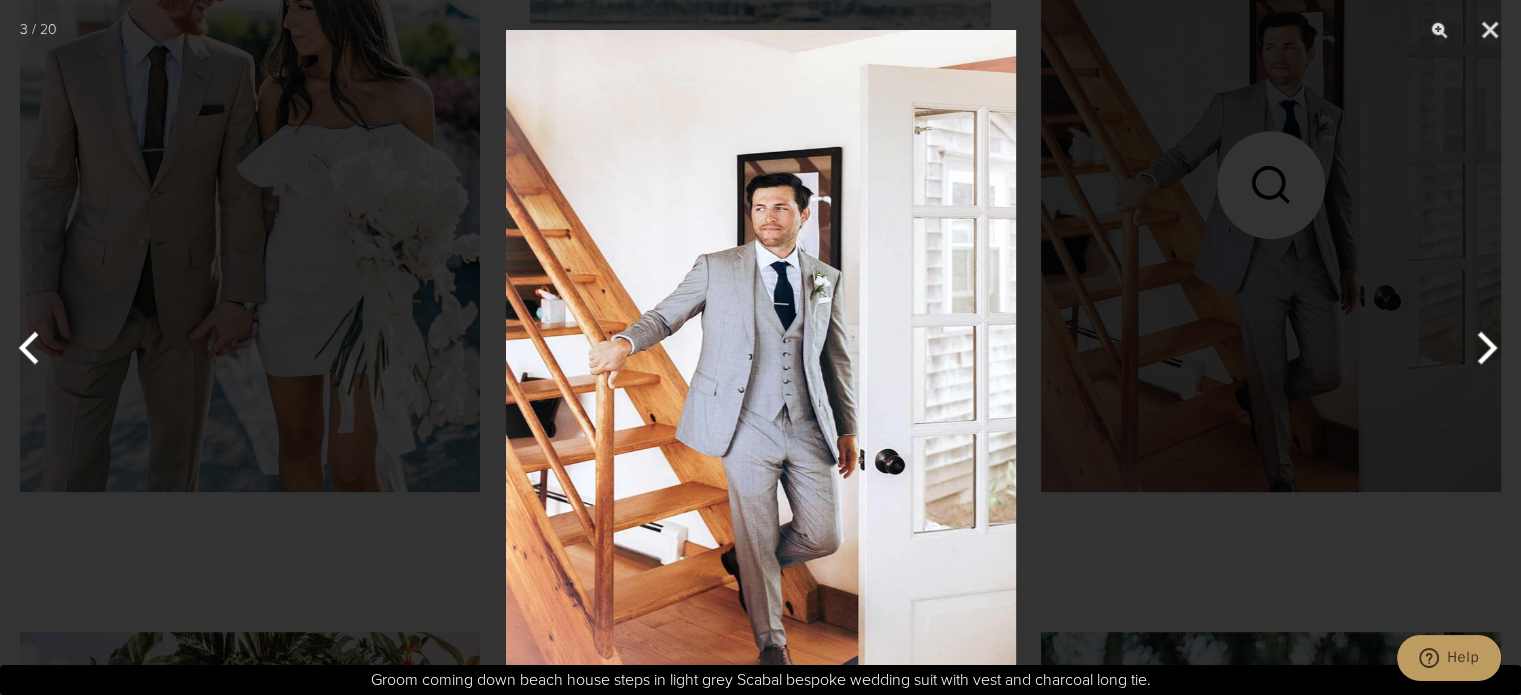 scroll, scrollTop: 852, scrollLeft: 0, axis: vertical 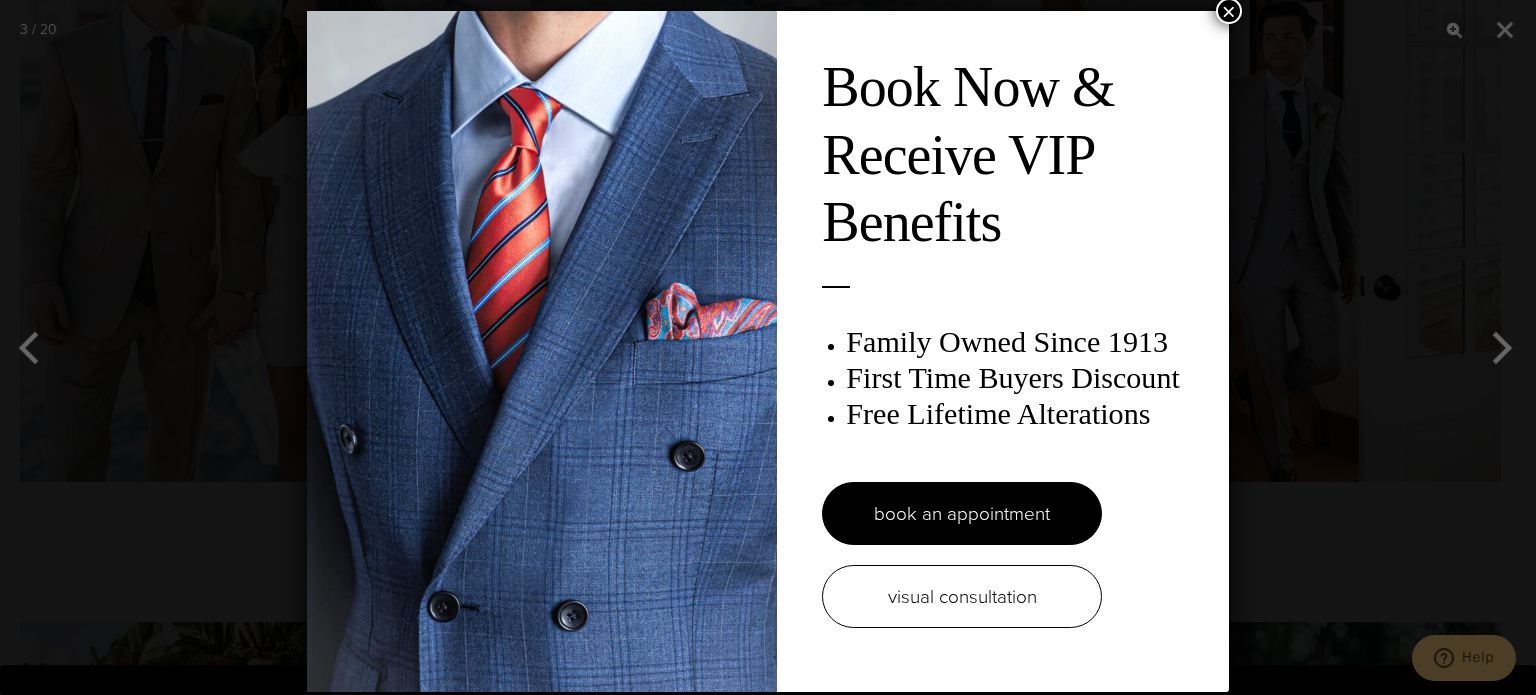 click on "×" at bounding box center (1229, 11) 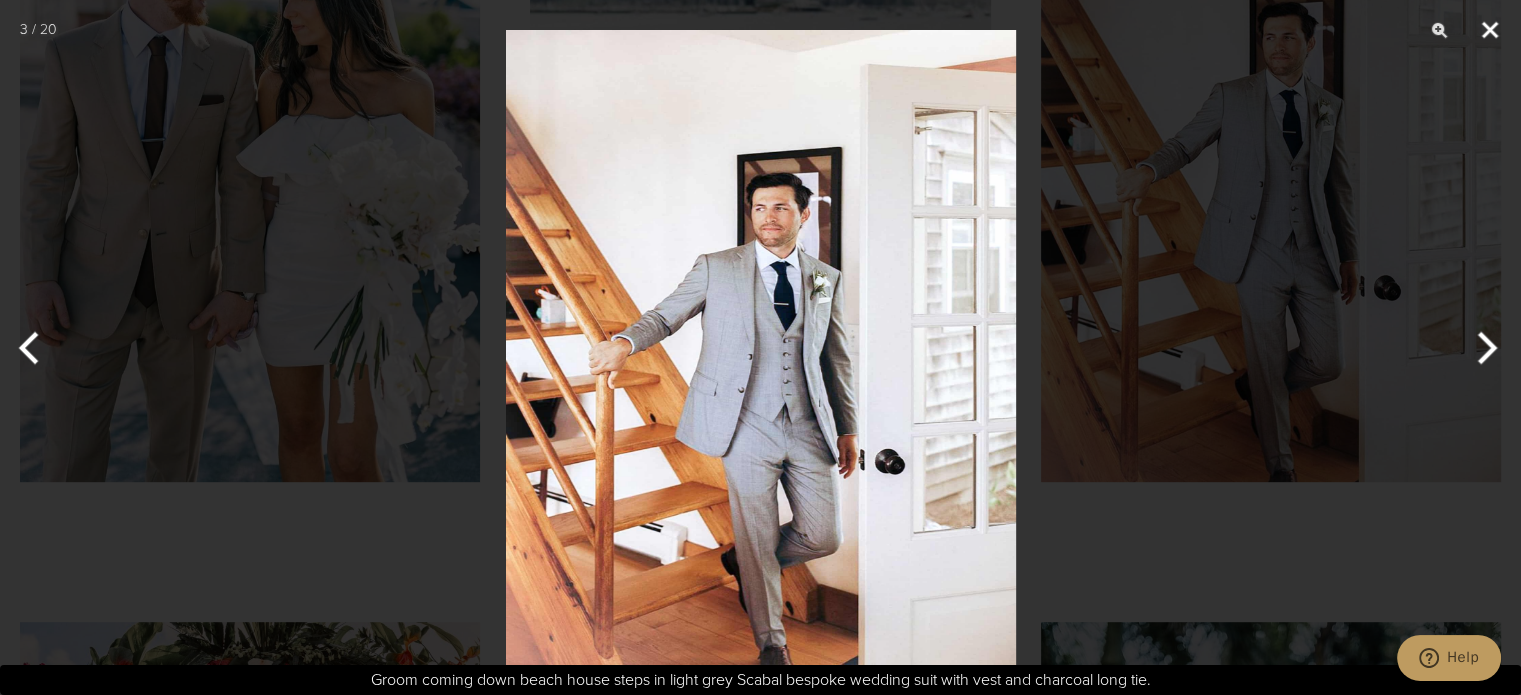 click at bounding box center [1490, 30] 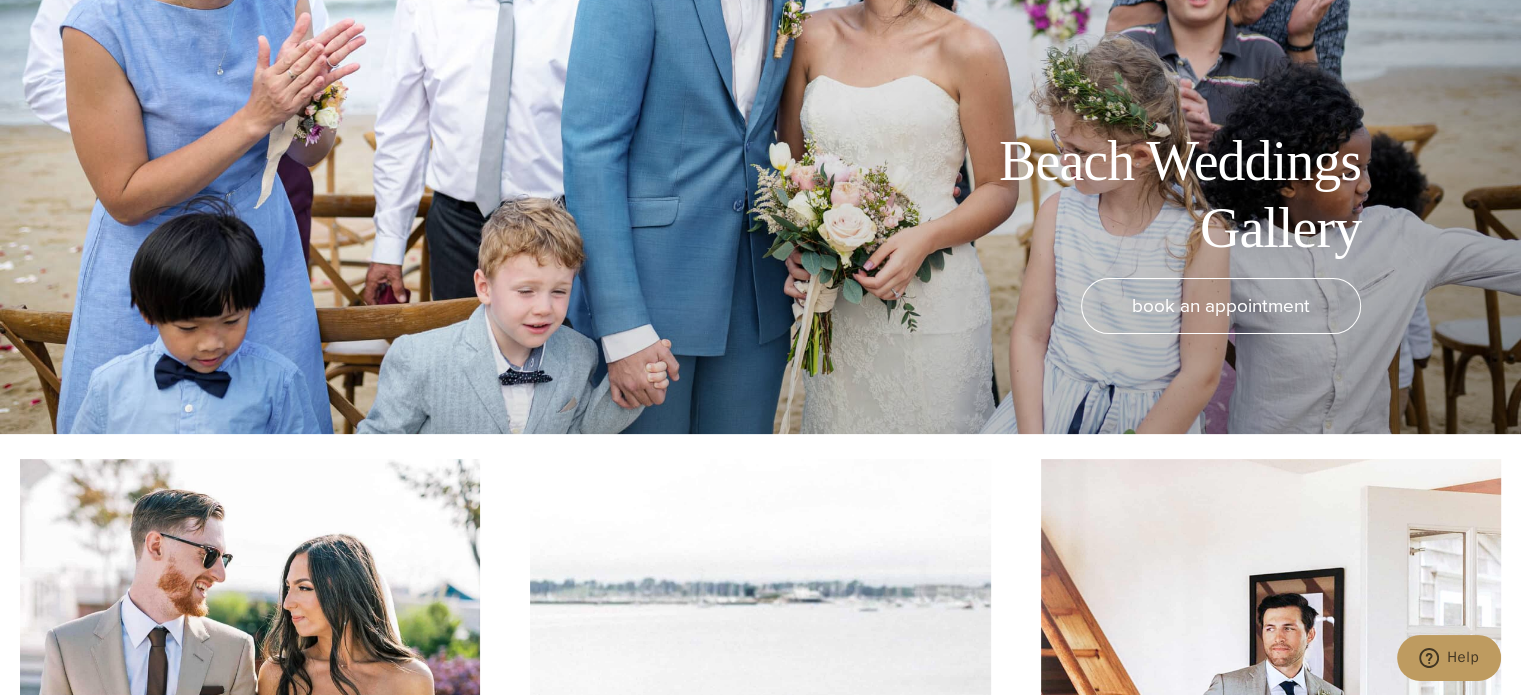 scroll, scrollTop: 0, scrollLeft: 0, axis: both 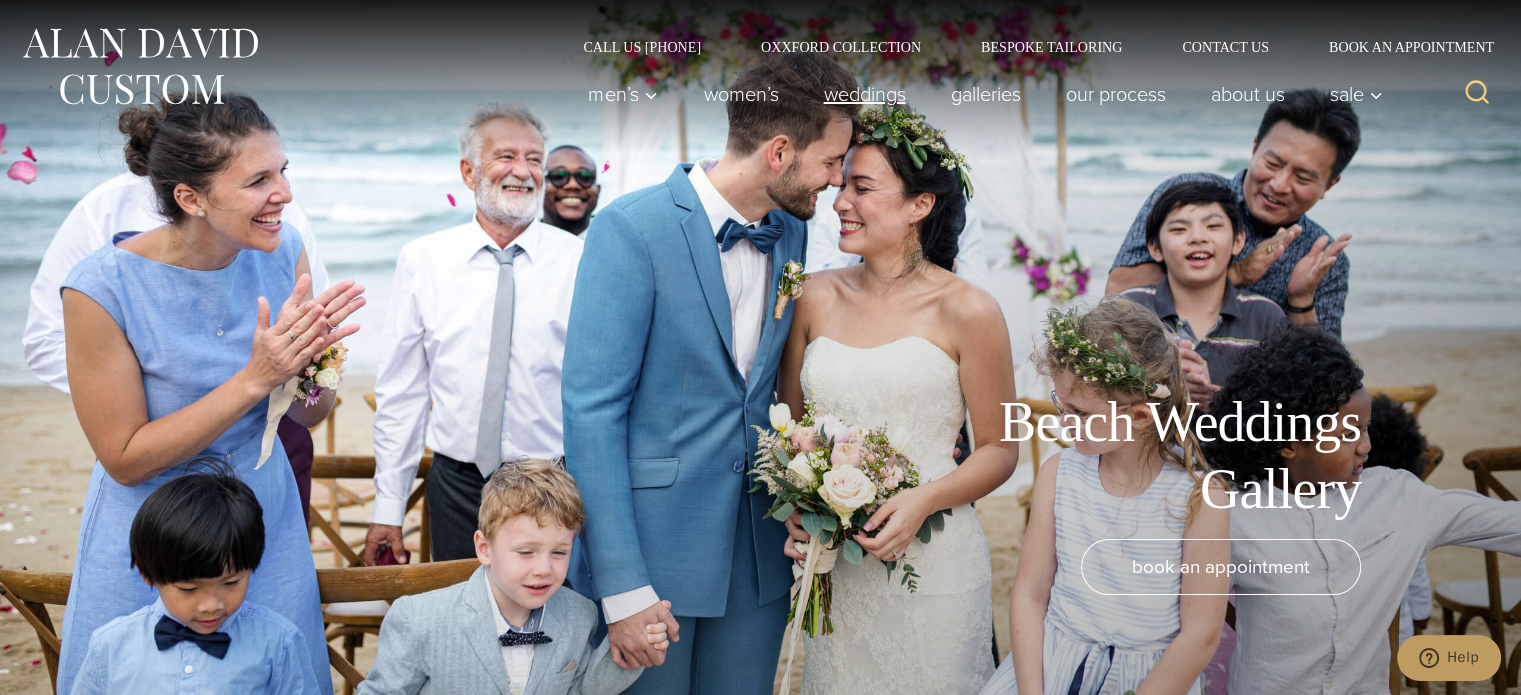 click on "weddings" at bounding box center (864, 94) 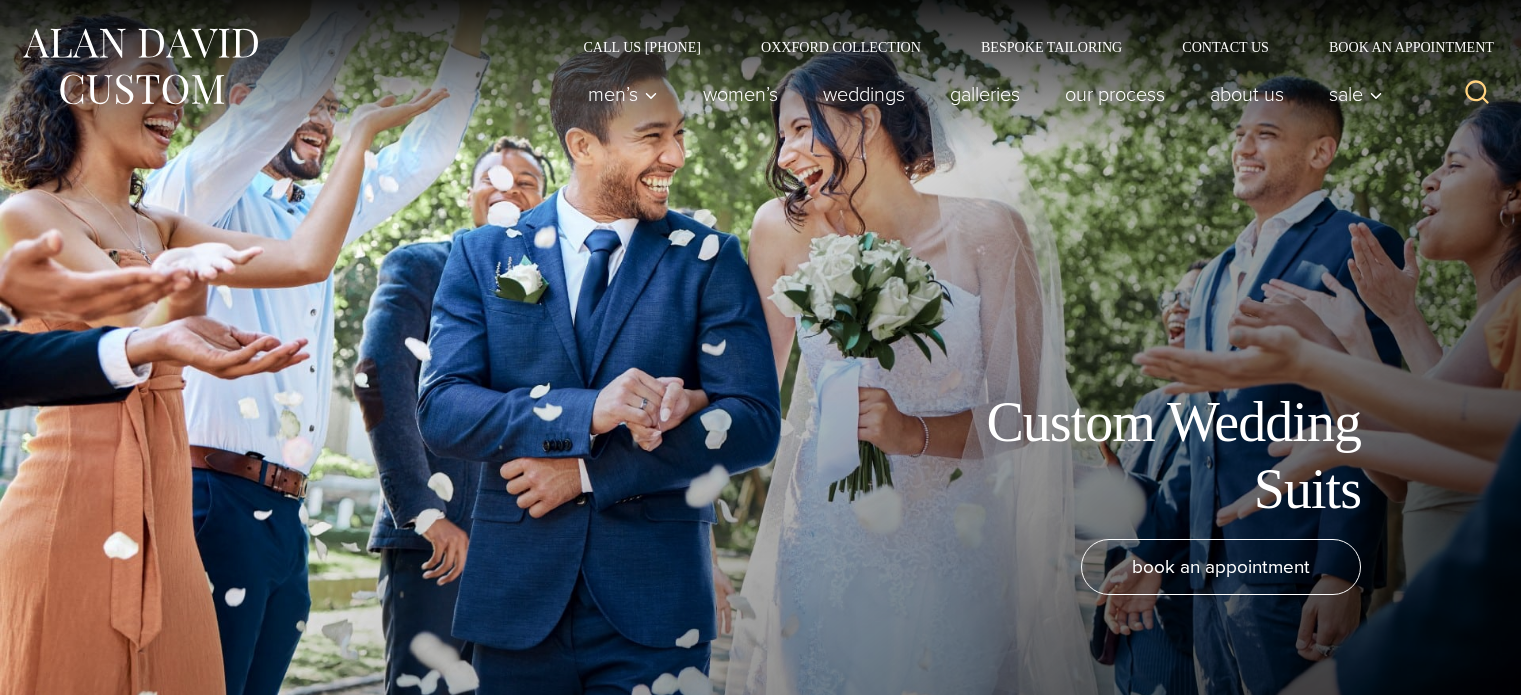 scroll, scrollTop: 0, scrollLeft: 0, axis: both 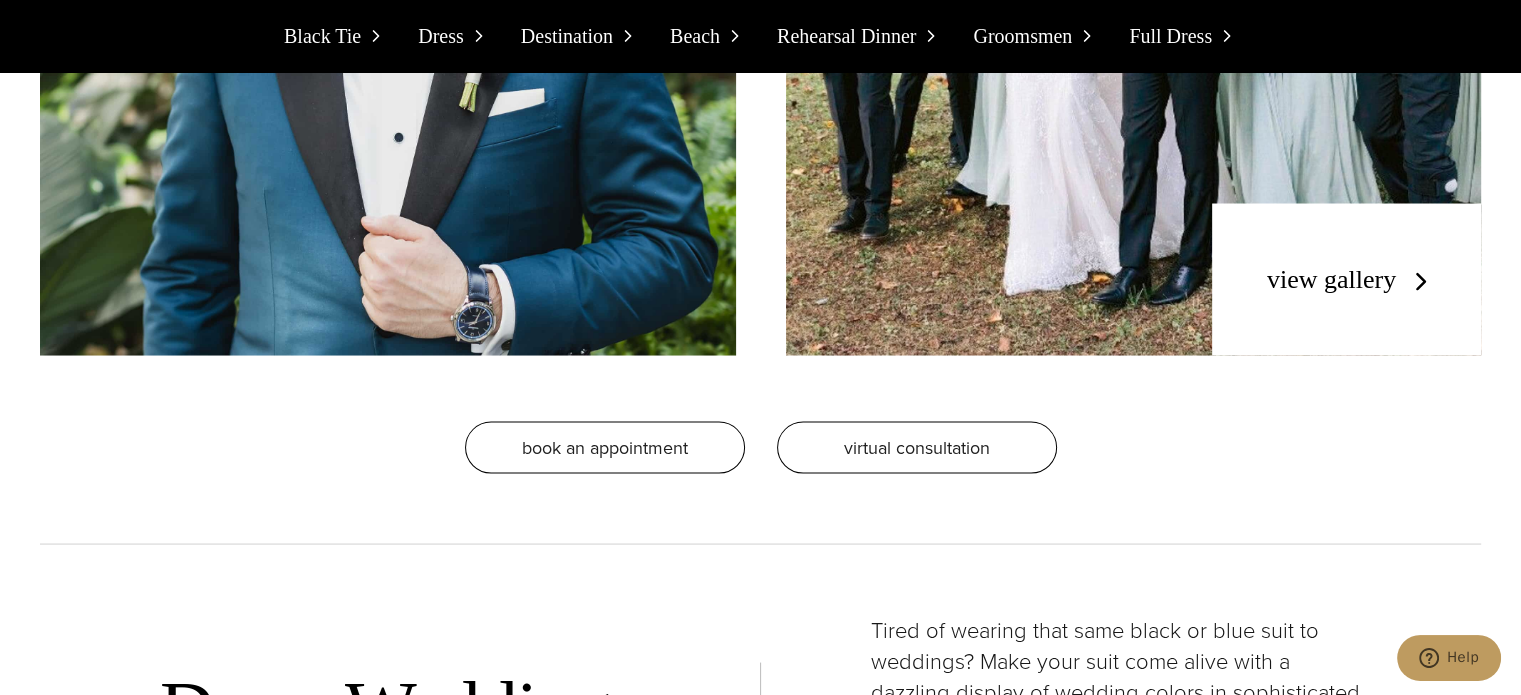 click on "view gallery" at bounding box center (1351, 278) 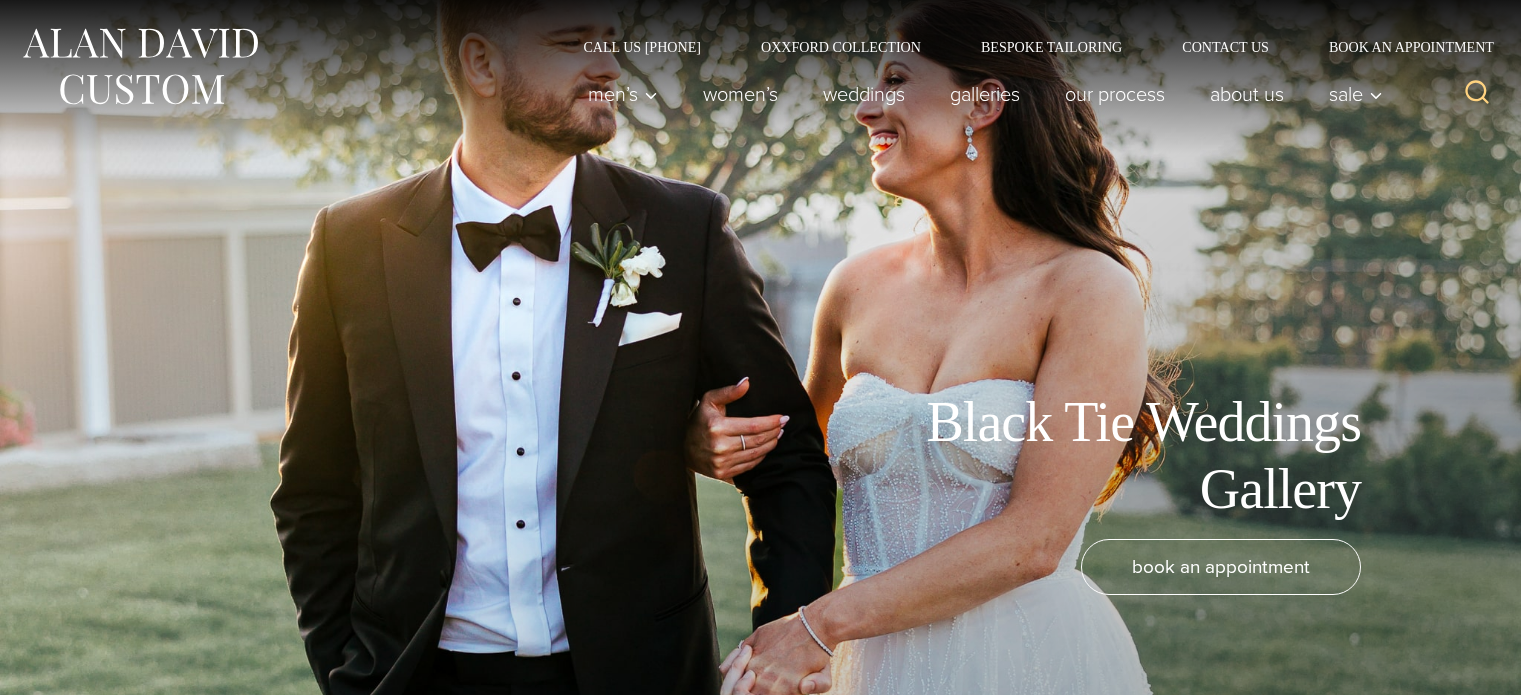scroll, scrollTop: 0, scrollLeft: 0, axis: both 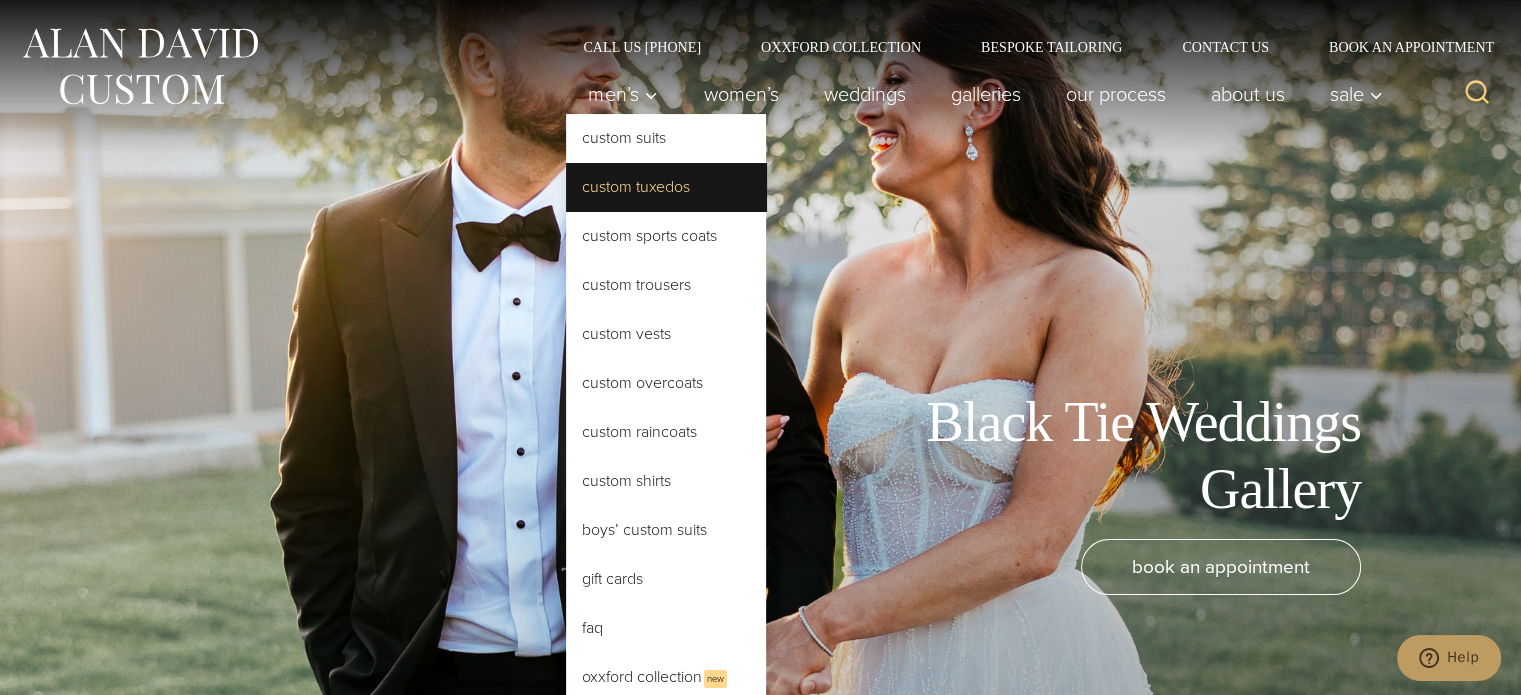 click on "Custom Tuxedos" at bounding box center [666, 187] 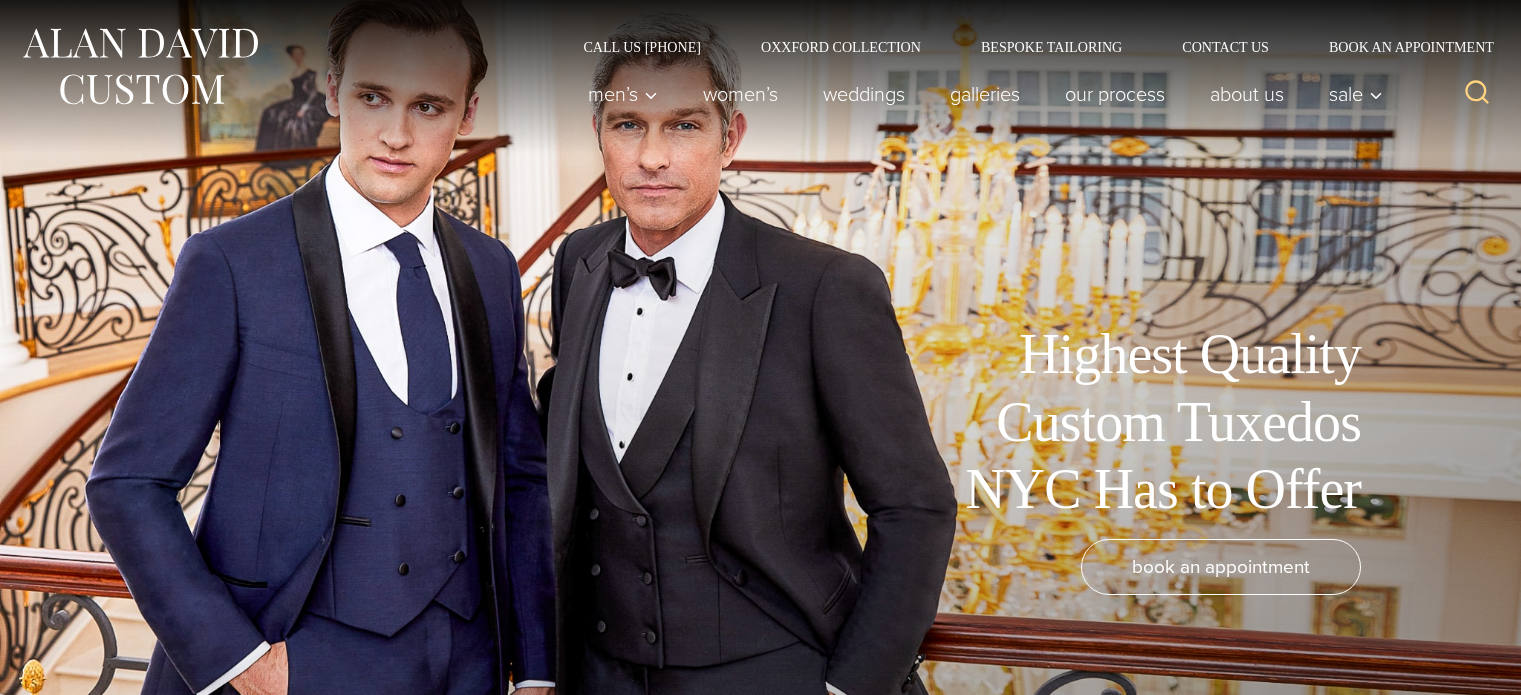 scroll, scrollTop: 0, scrollLeft: 0, axis: both 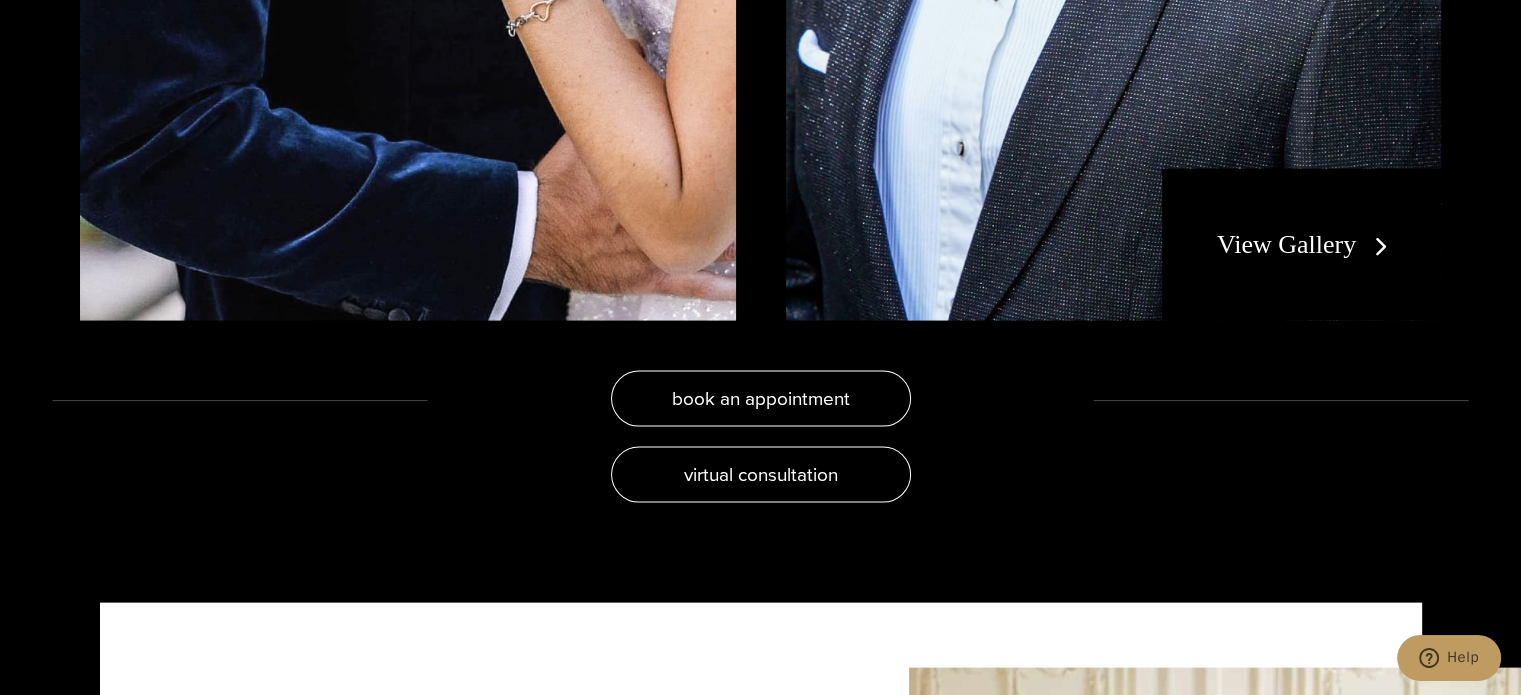 click on "View Gallery" at bounding box center [1306, 244] 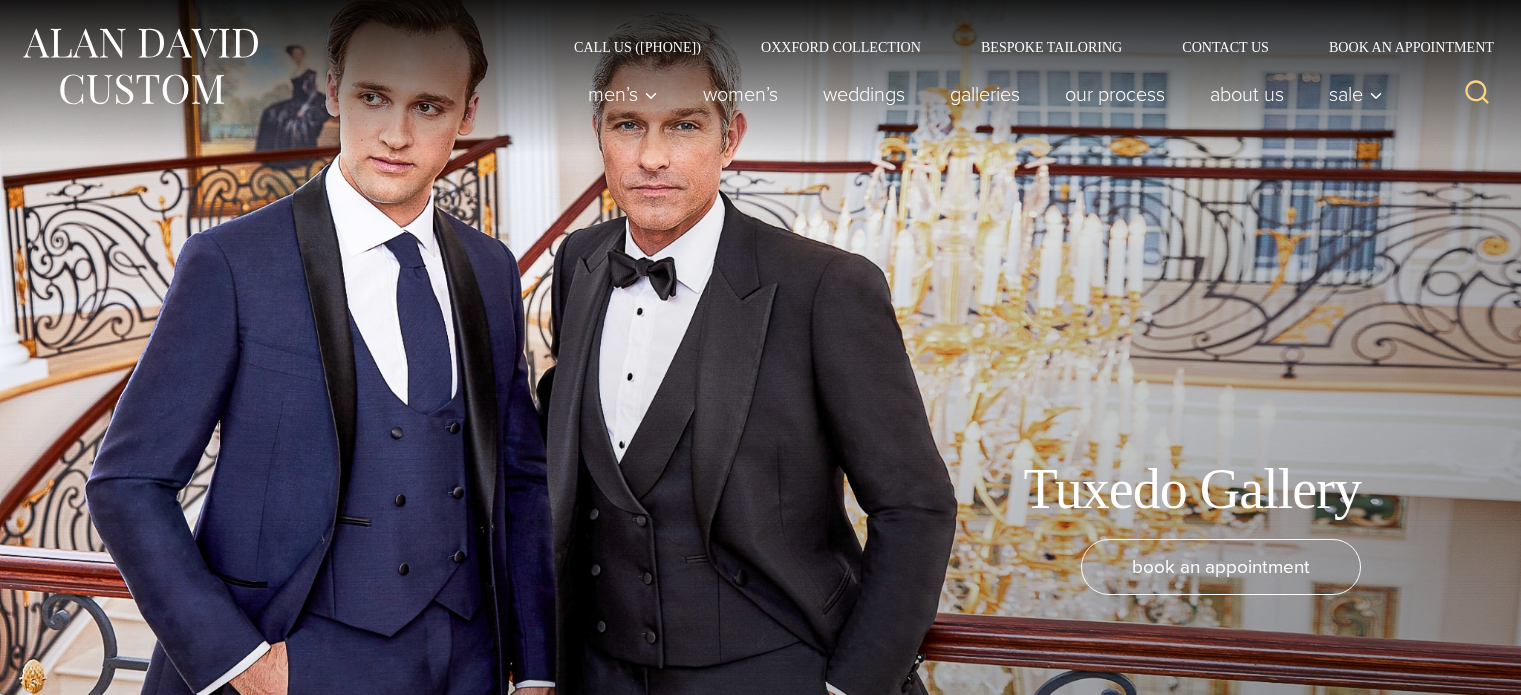 scroll, scrollTop: 0, scrollLeft: 0, axis: both 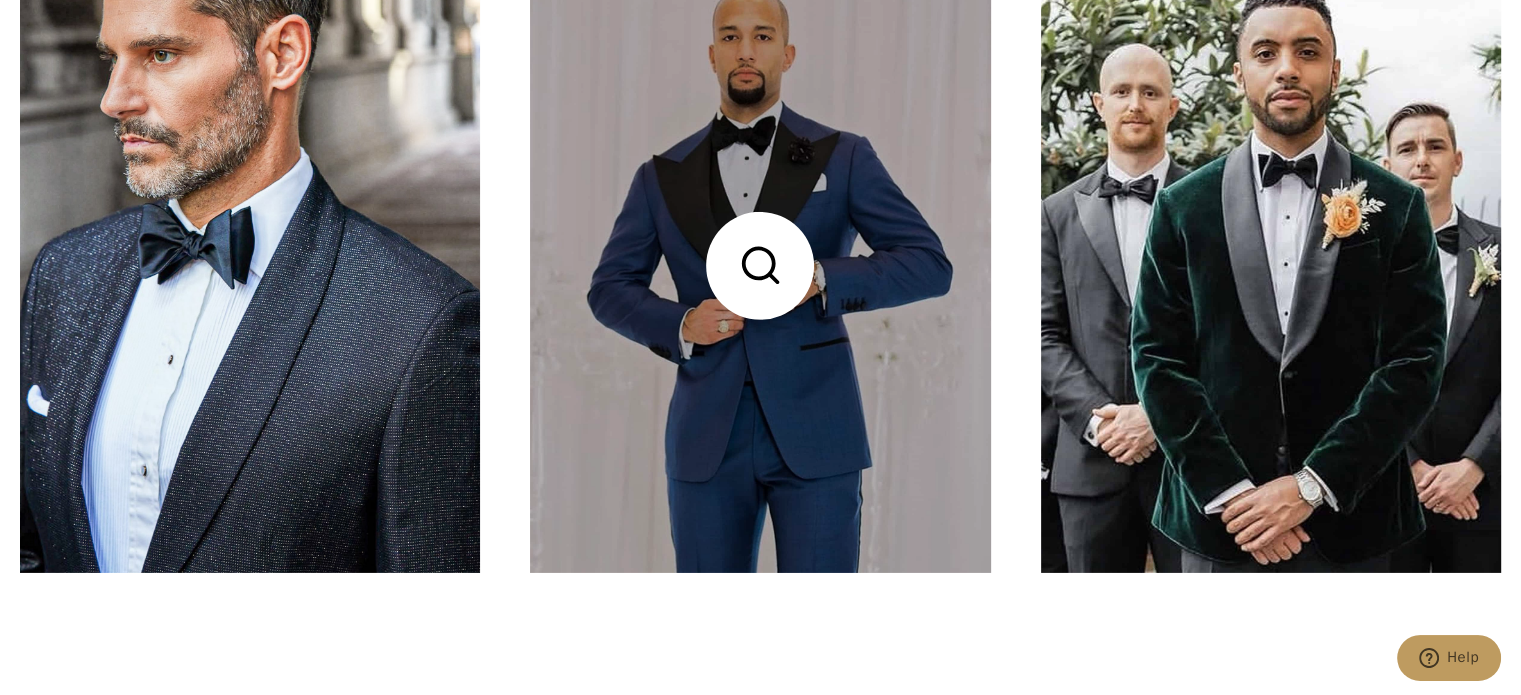 click at bounding box center (760, 266) 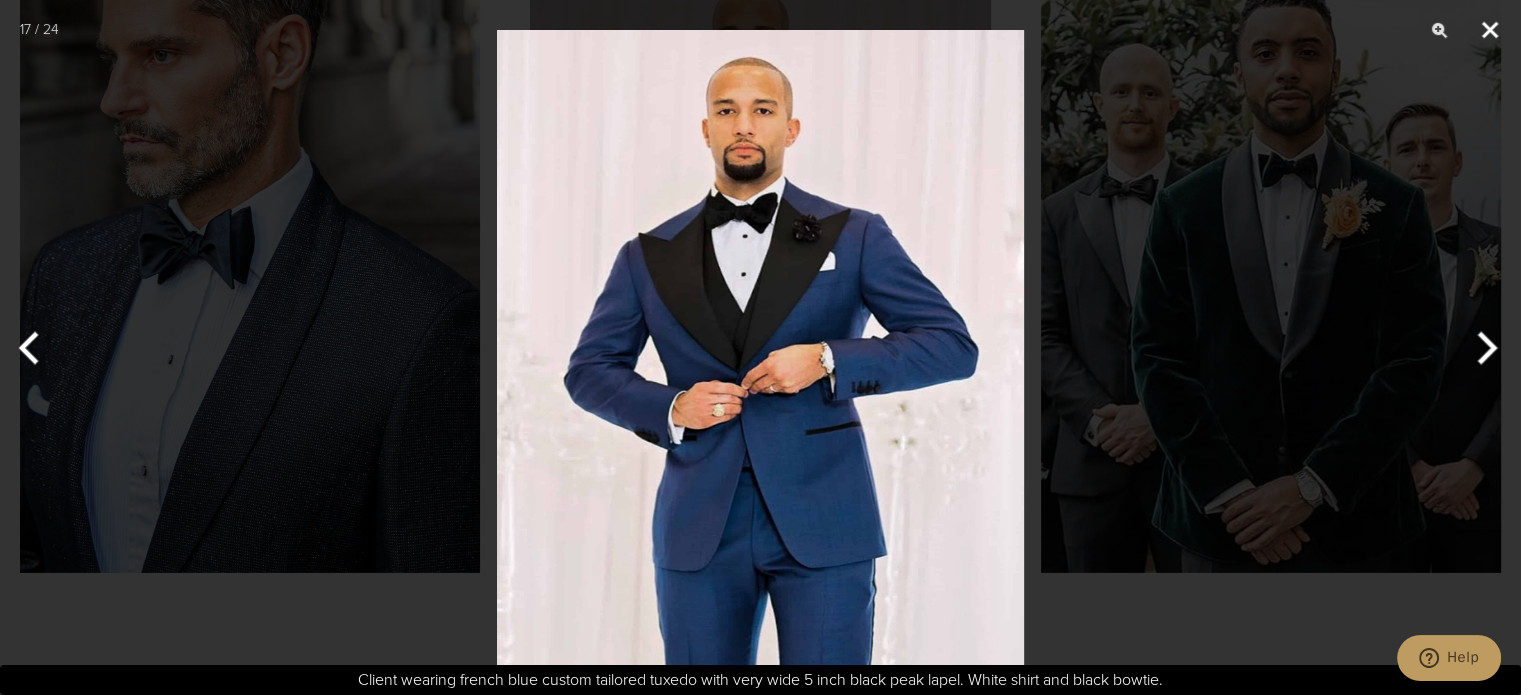 click at bounding box center (1490, 30) 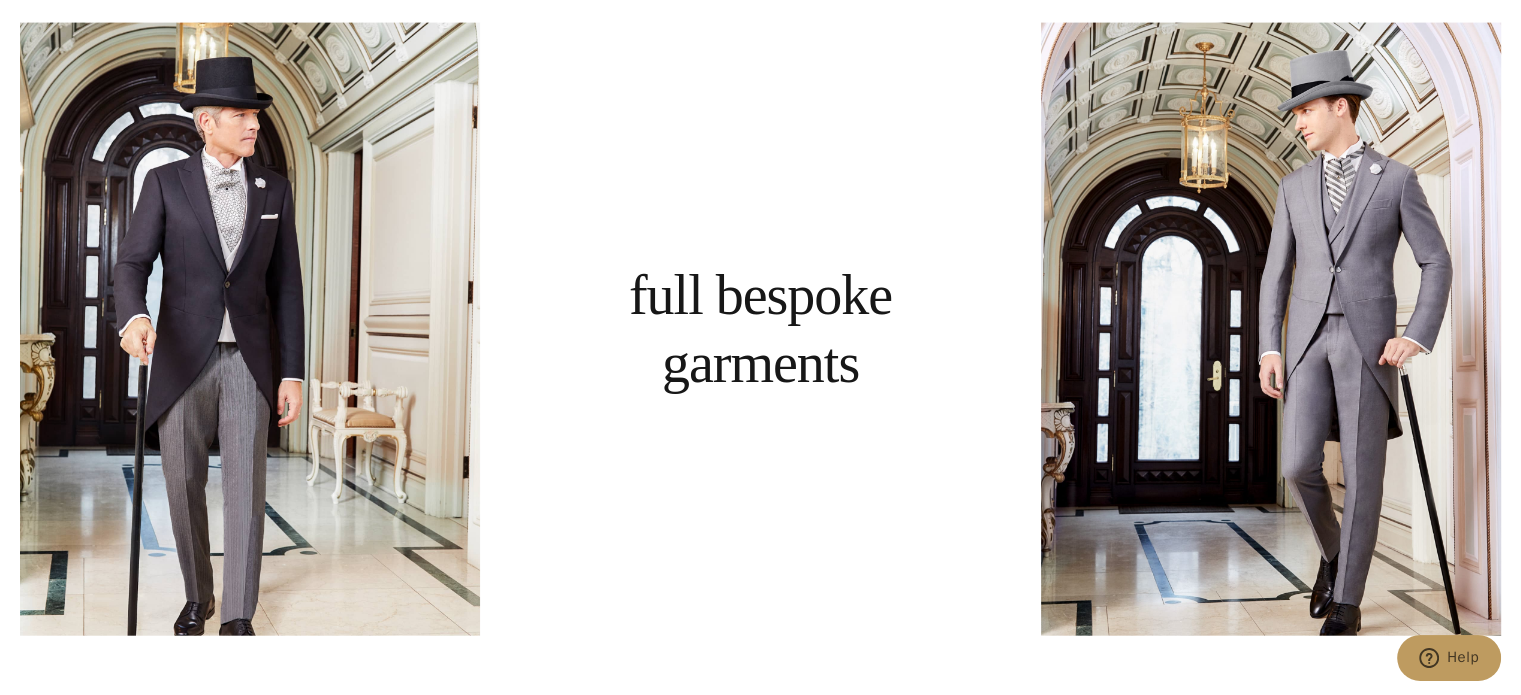 scroll, scrollTop: 4635, scrollLeft: 0, axis: vertical 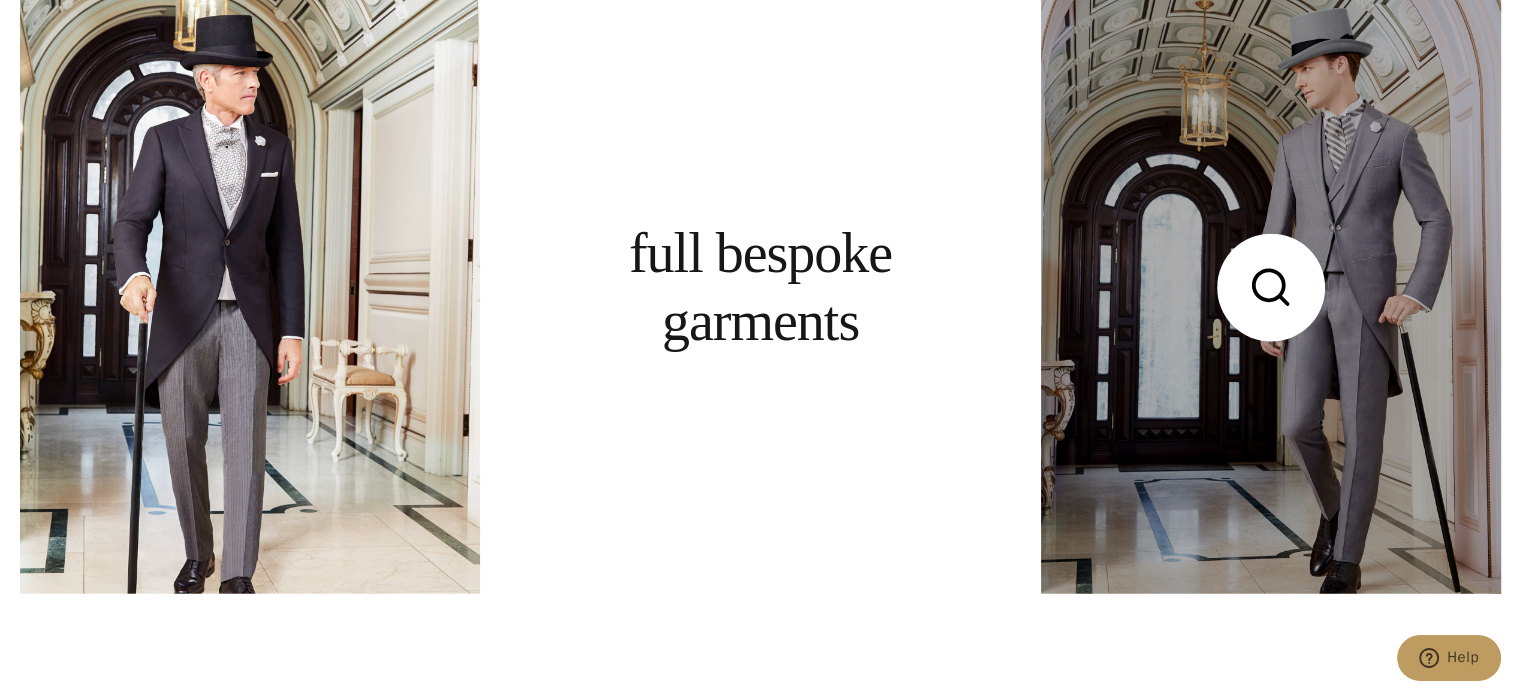 click at bounding box center (1271, 288) 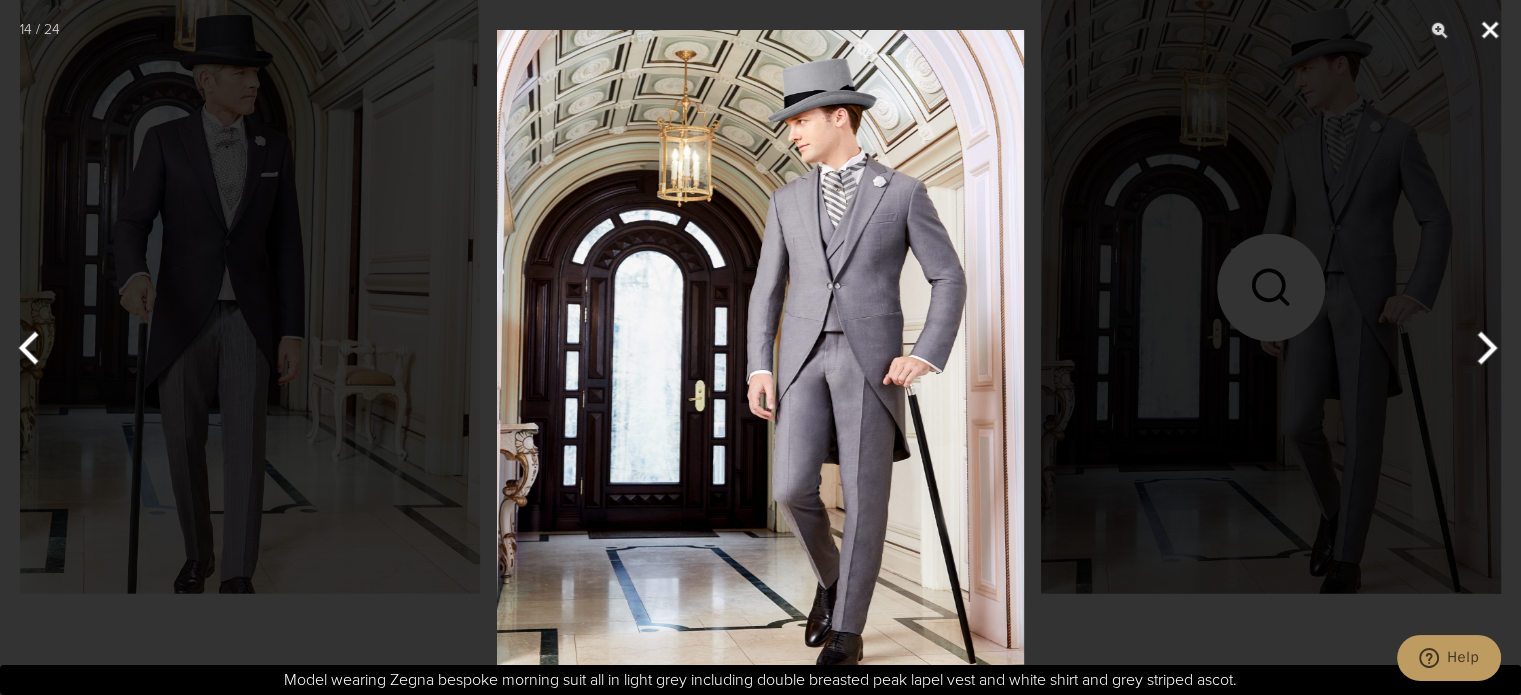 click at bounding box center [1490, 30] 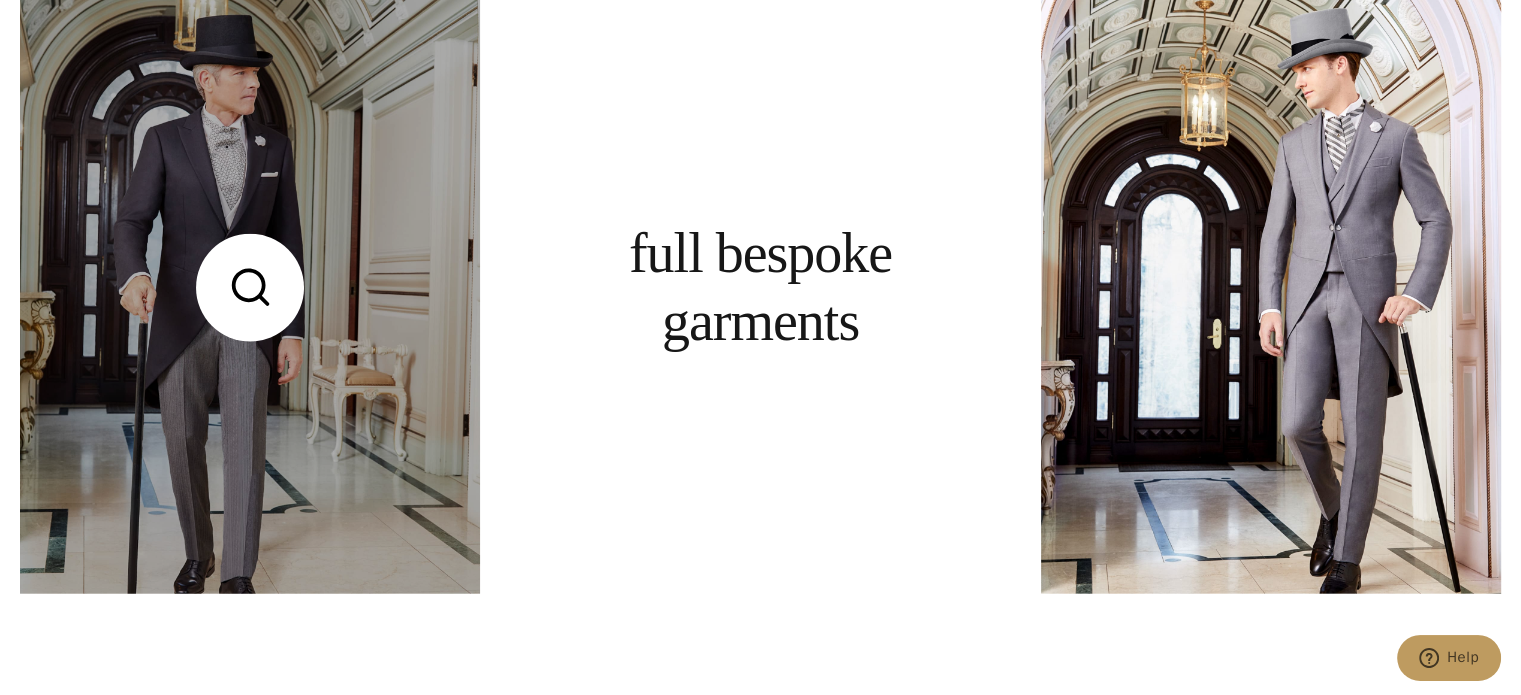 click at bounding box center [250, 288] 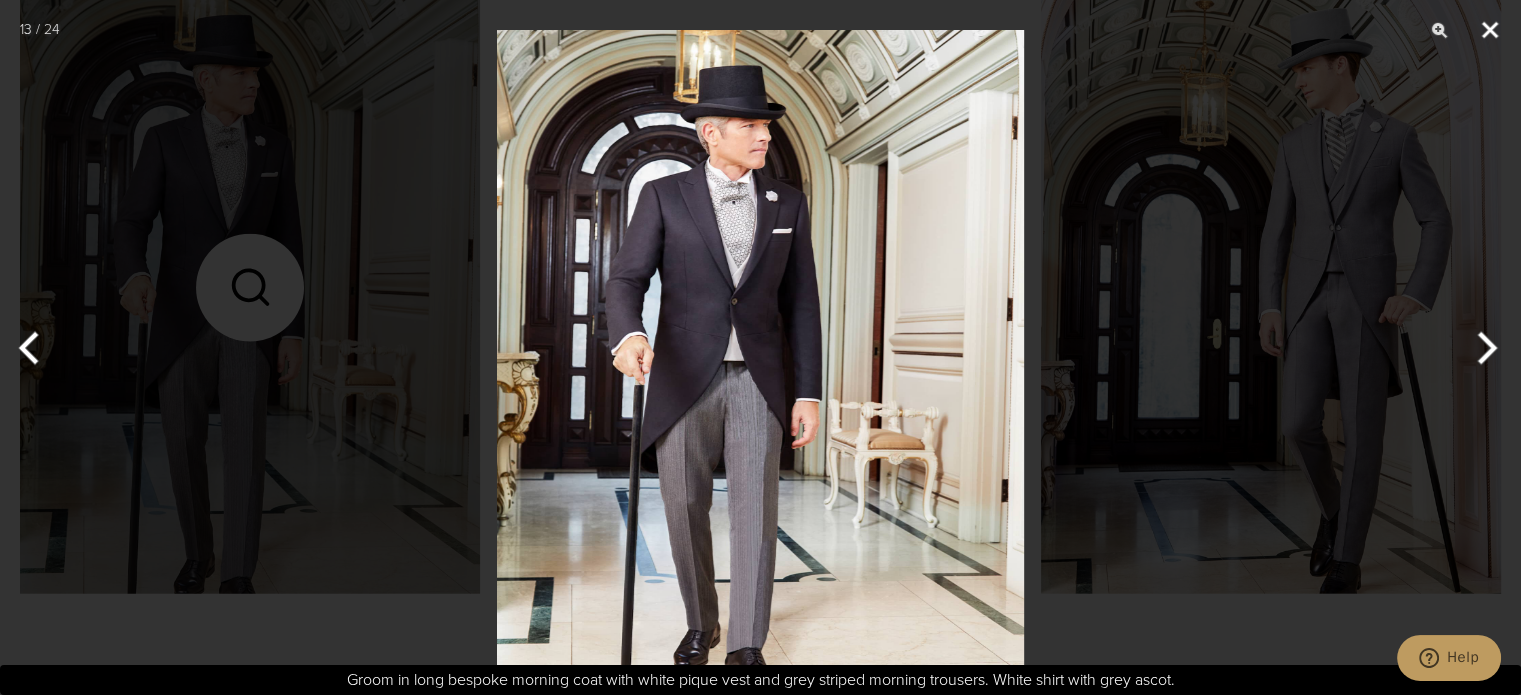 click at bounding box center (1490, 30) 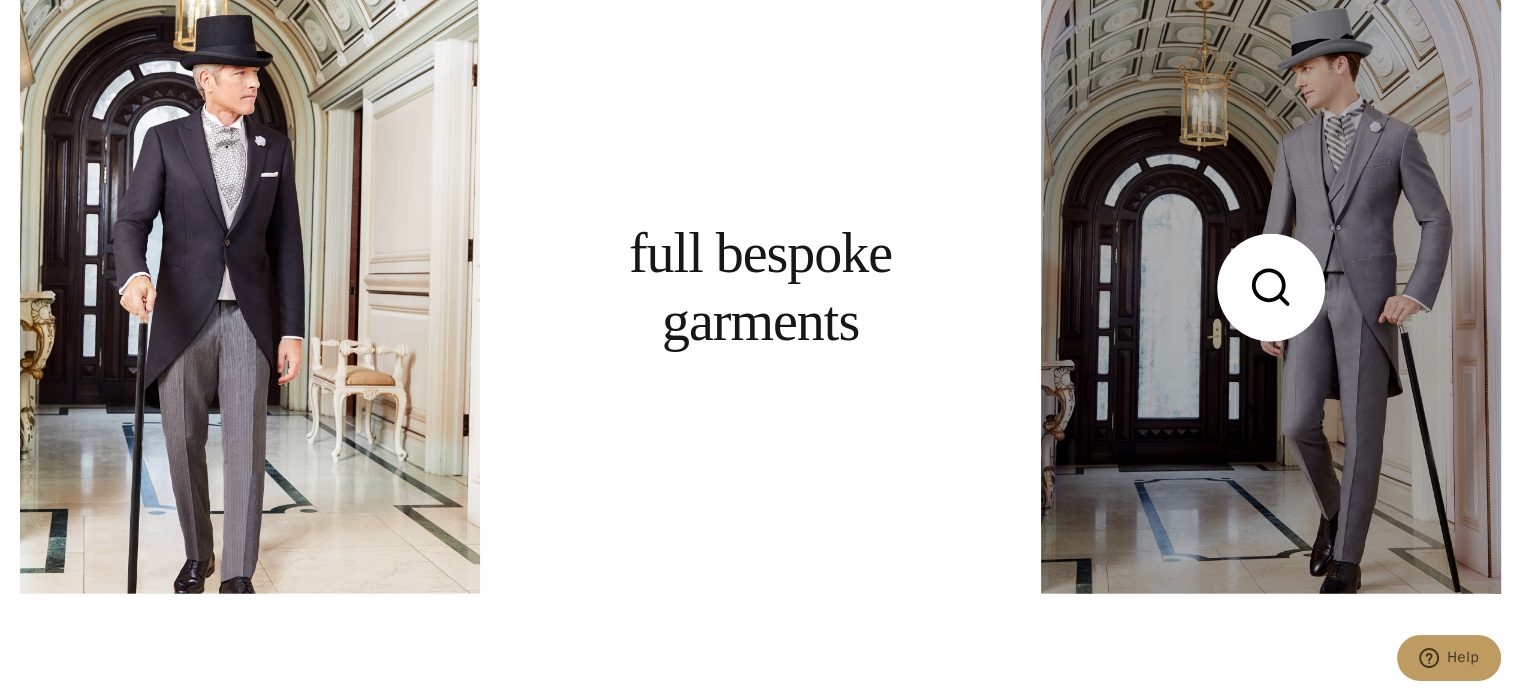 click at bounding box center [1271, 288] 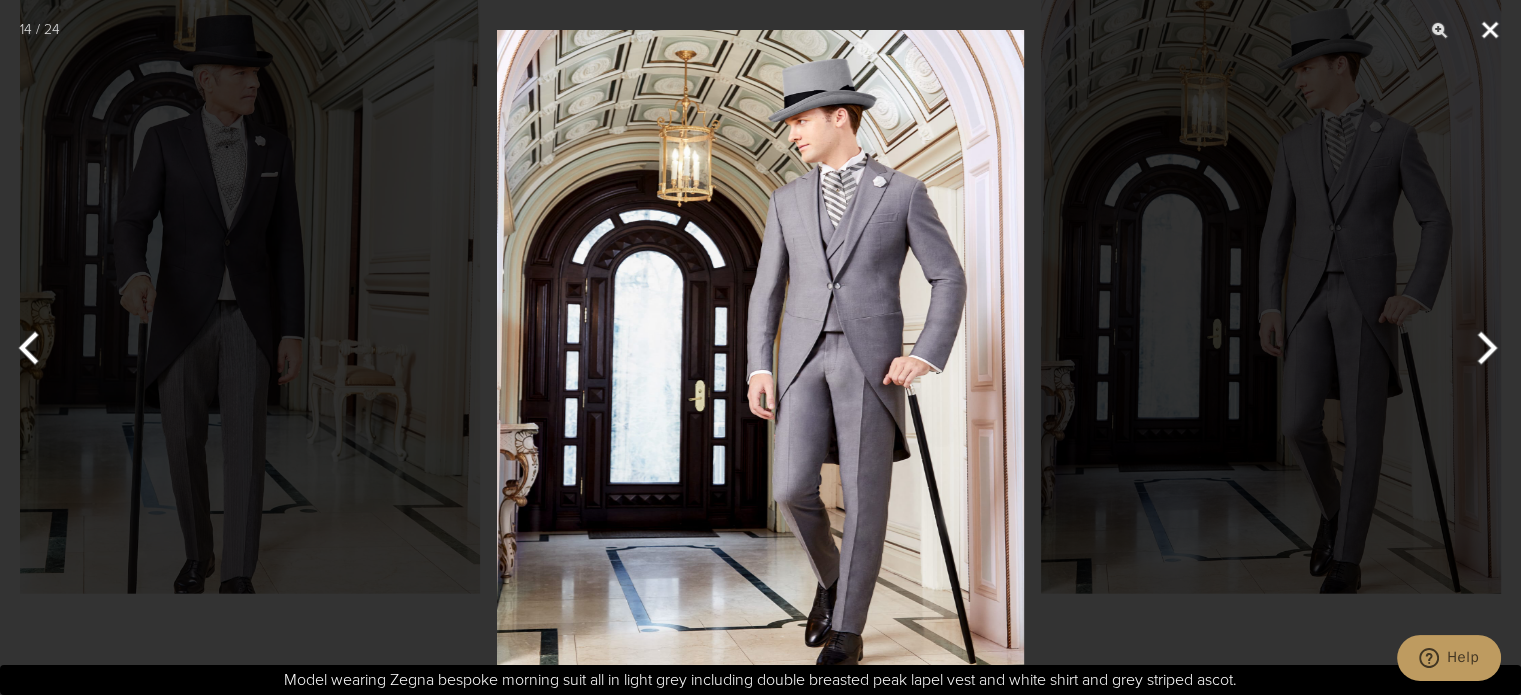 click at bounding box center (1490, 30) 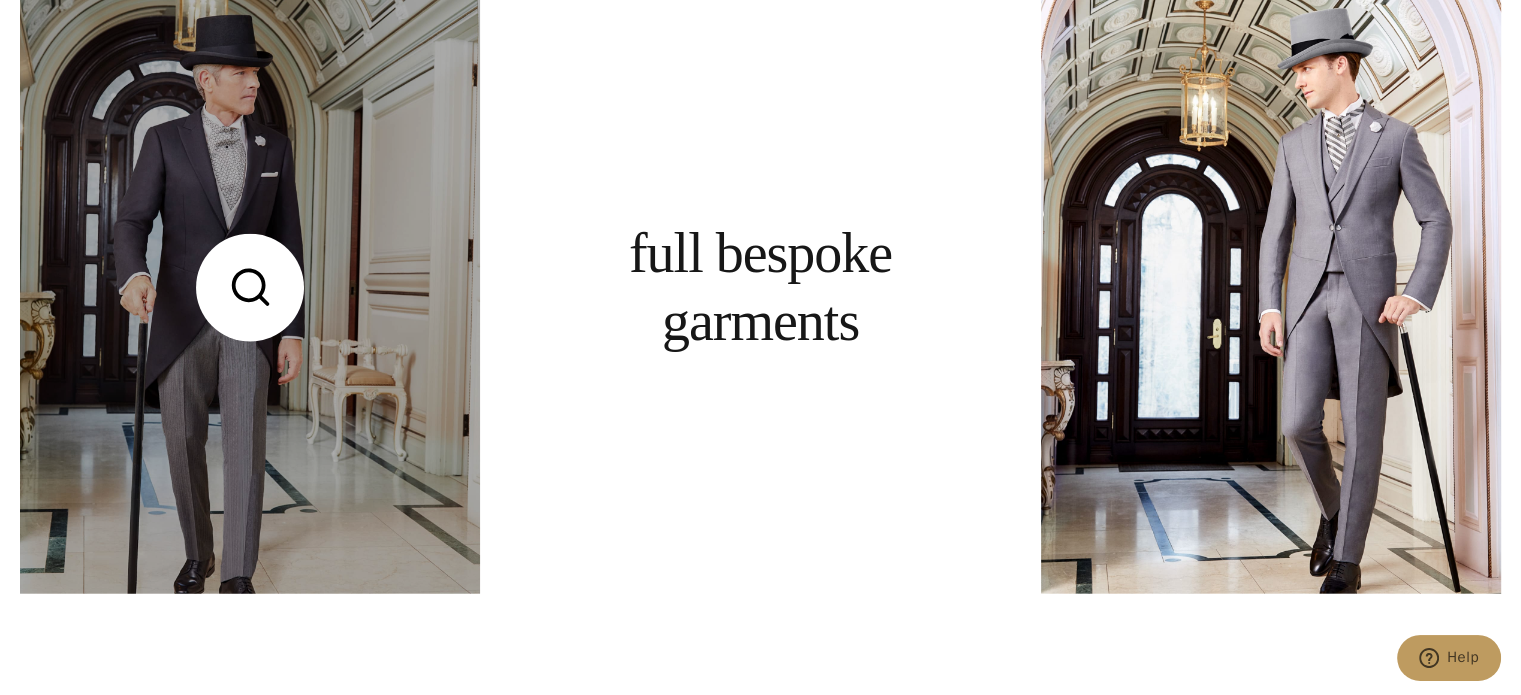 click at bounding box center [250, 288] 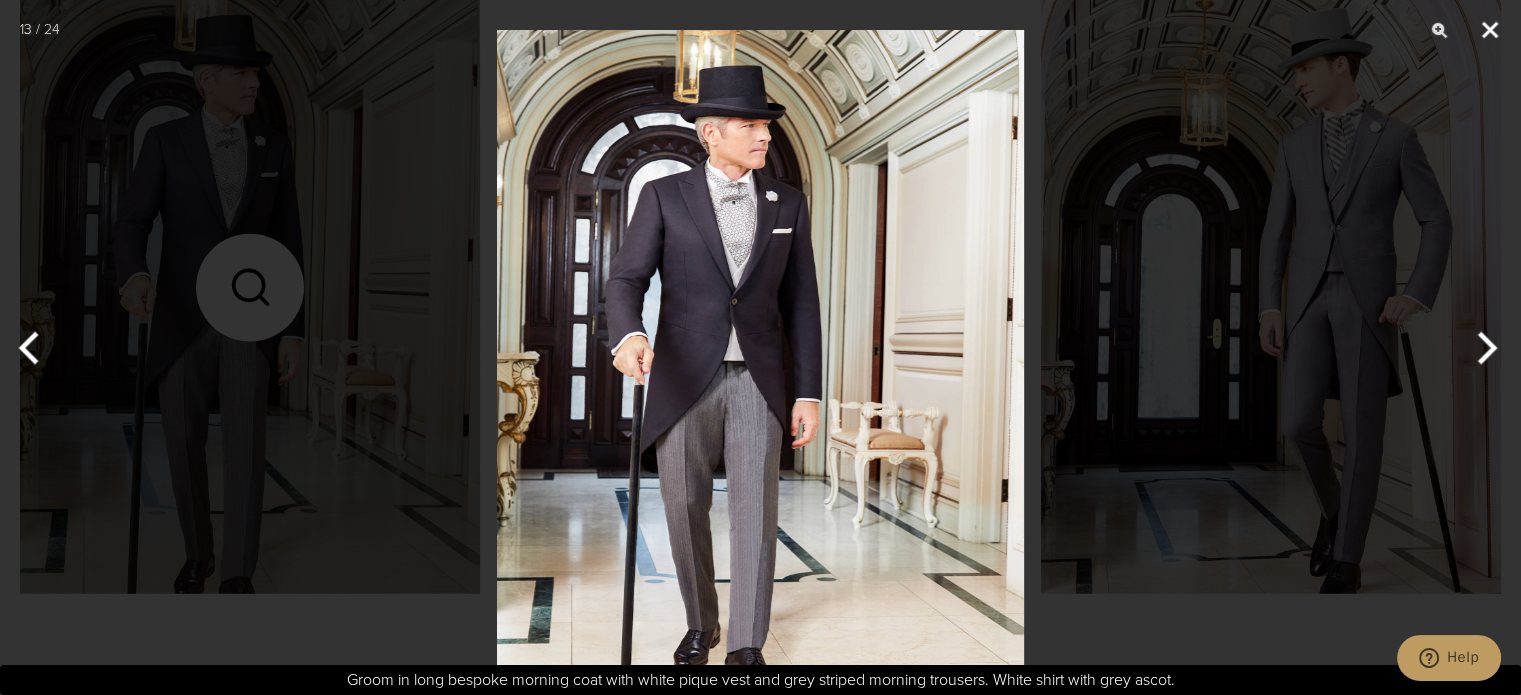 click at bounding box center [1490, 30] 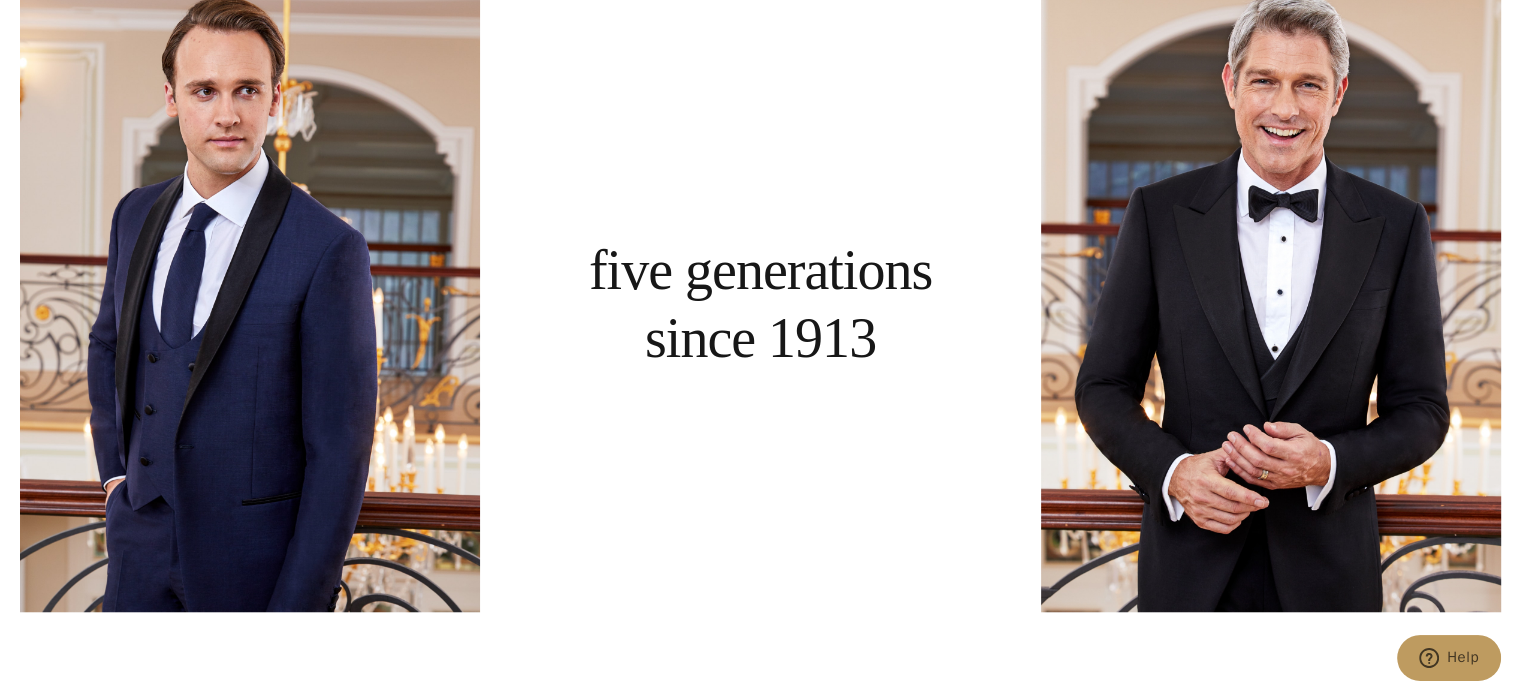 scroll, scrollTop: 1462, scrollLeft: 0, axis: vertical 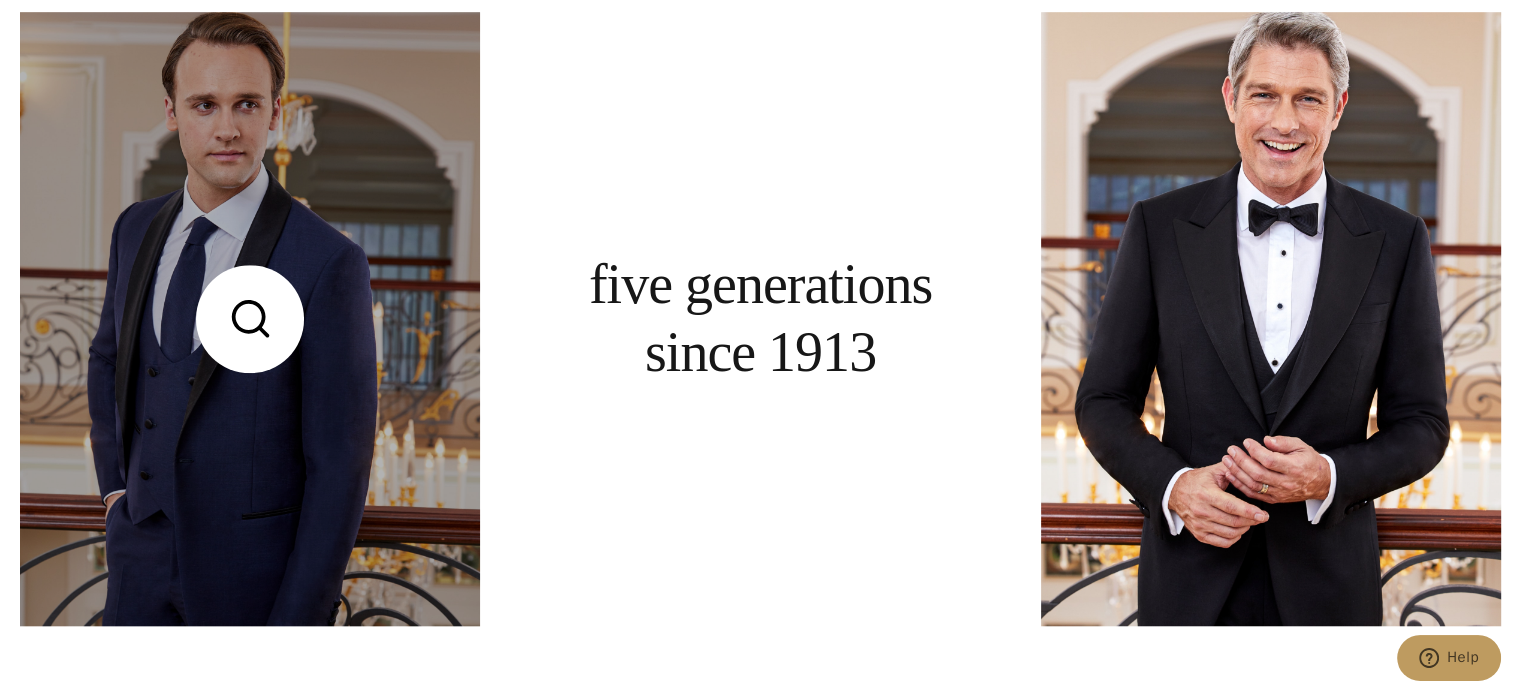 click at bounding box center [250, 319] 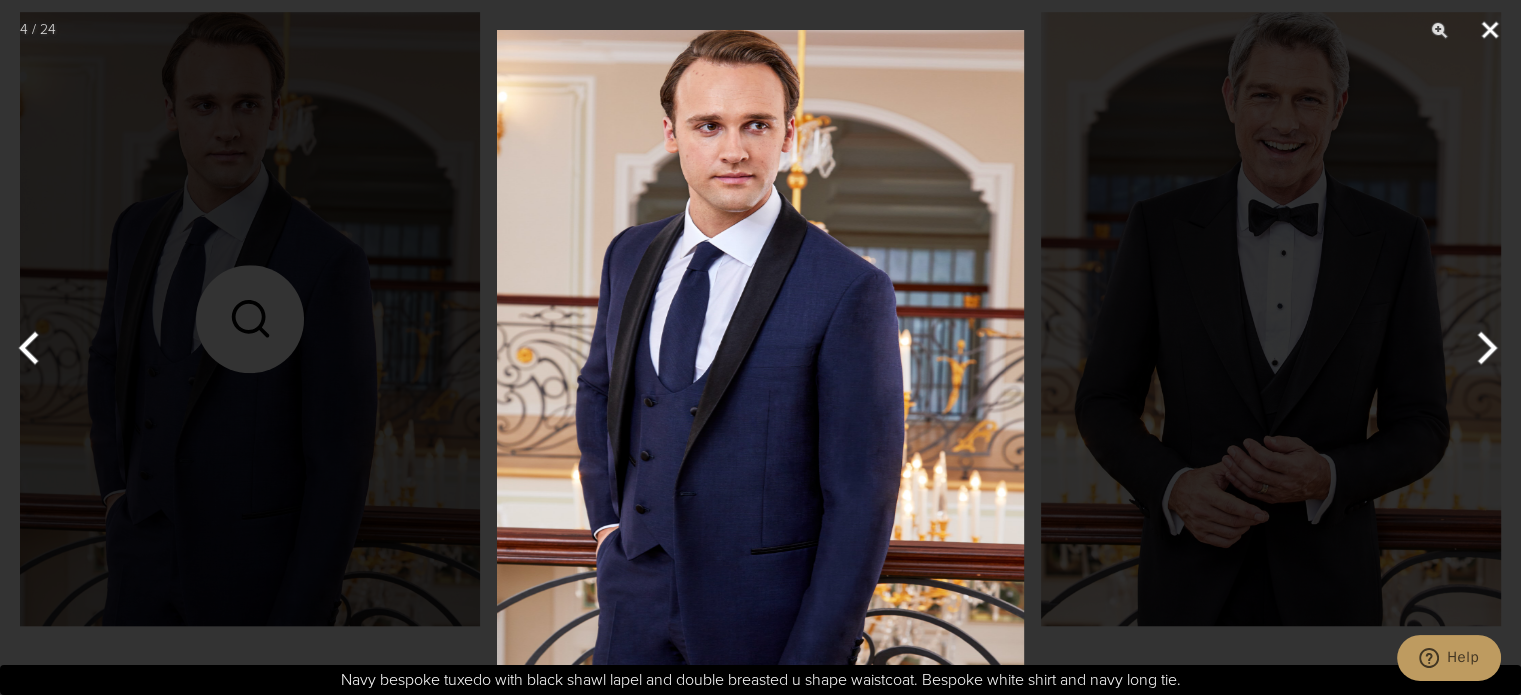 click at bounding box center (1490, 30) 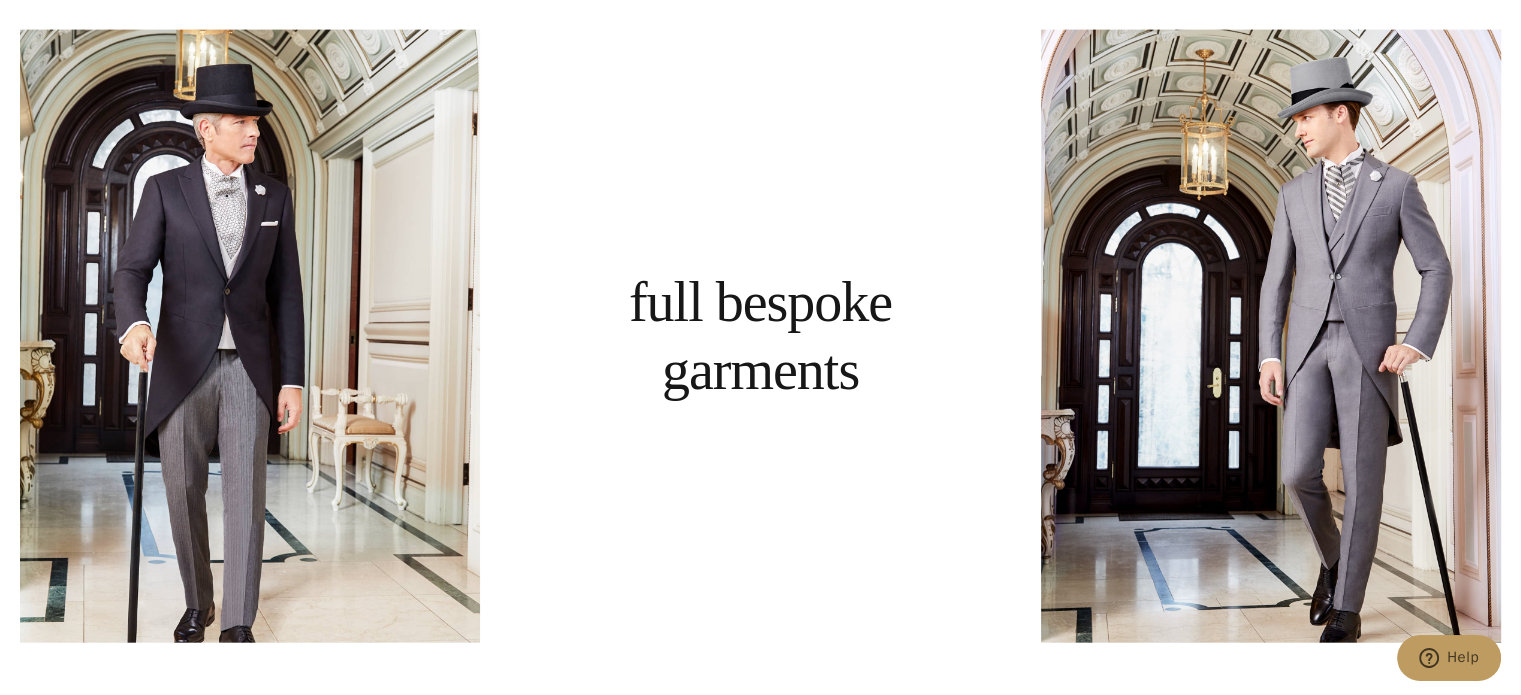 scroll, scrollTop: 4614, scrollLeft: 0, axis: vertical 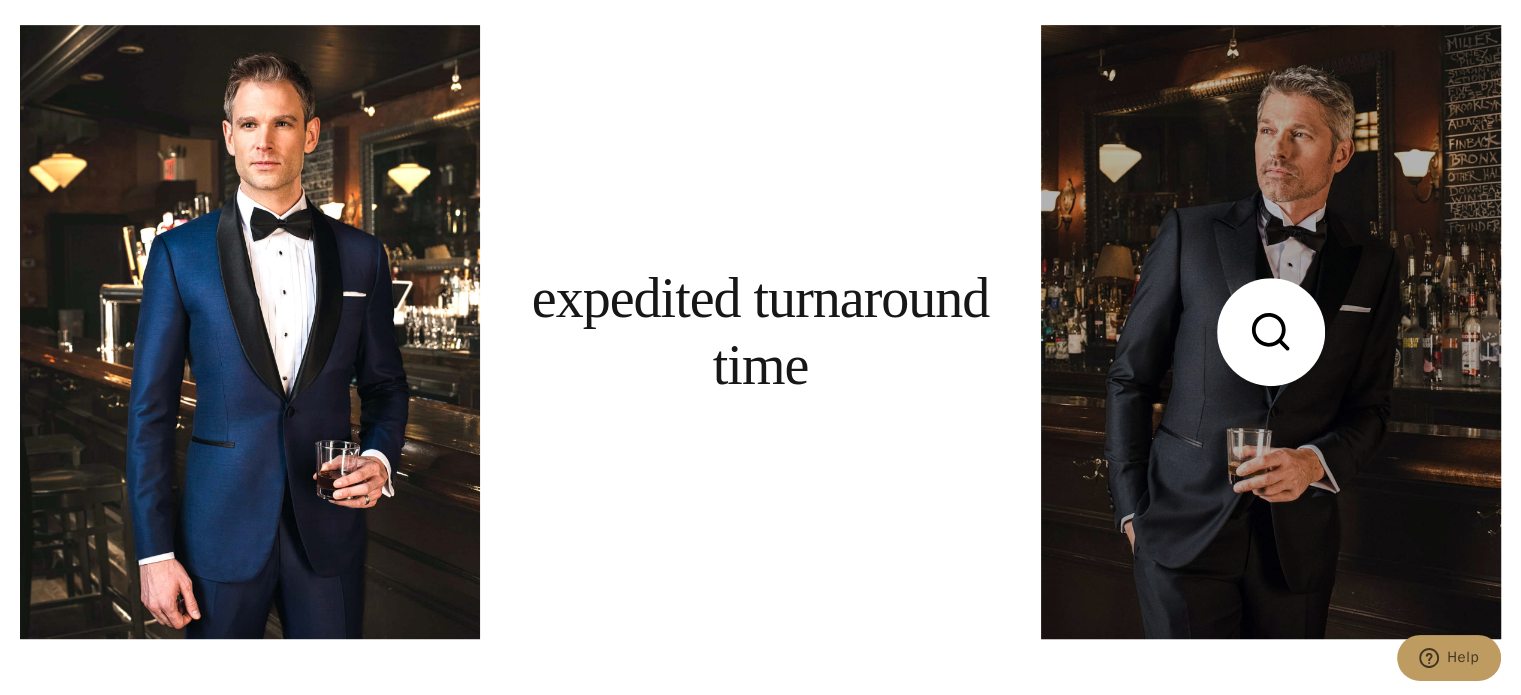 click at bounding box center [1271, 332] 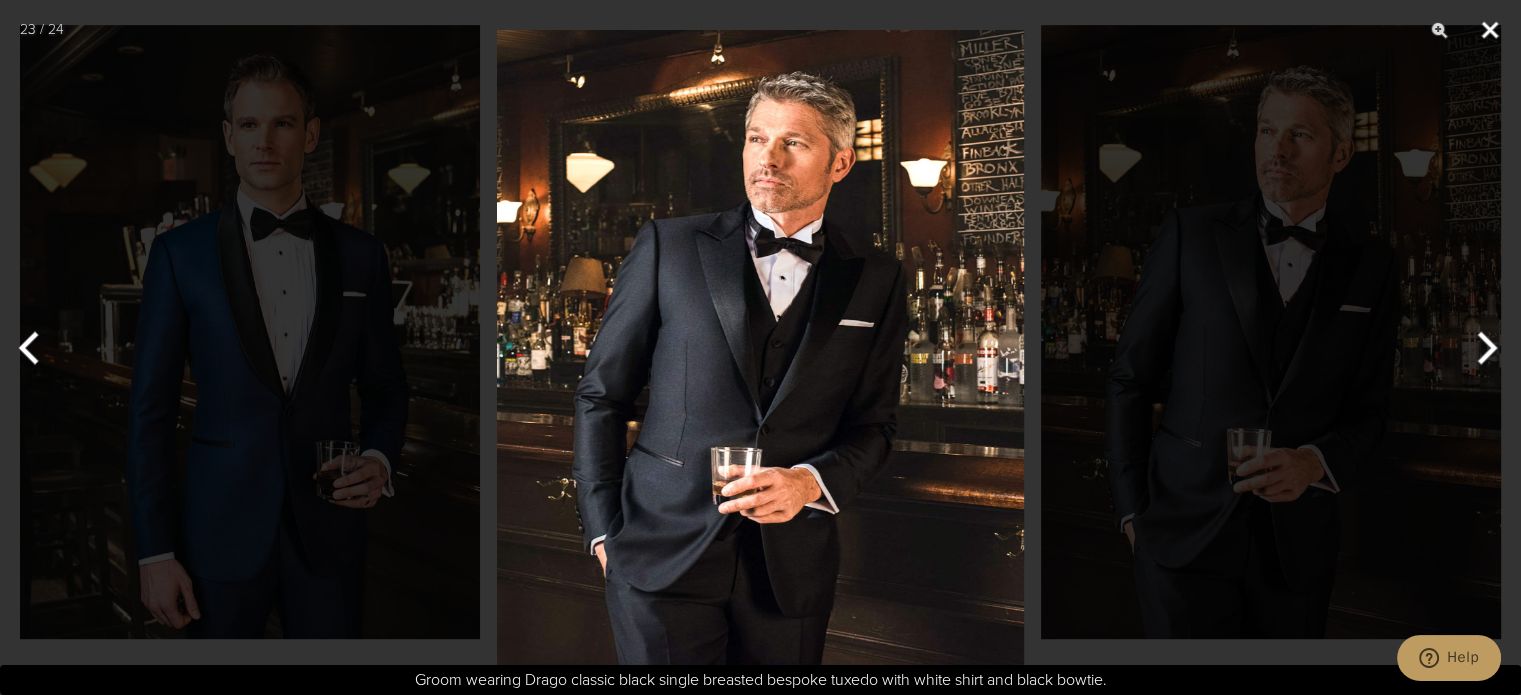 click at bounding box center [1490, 30] 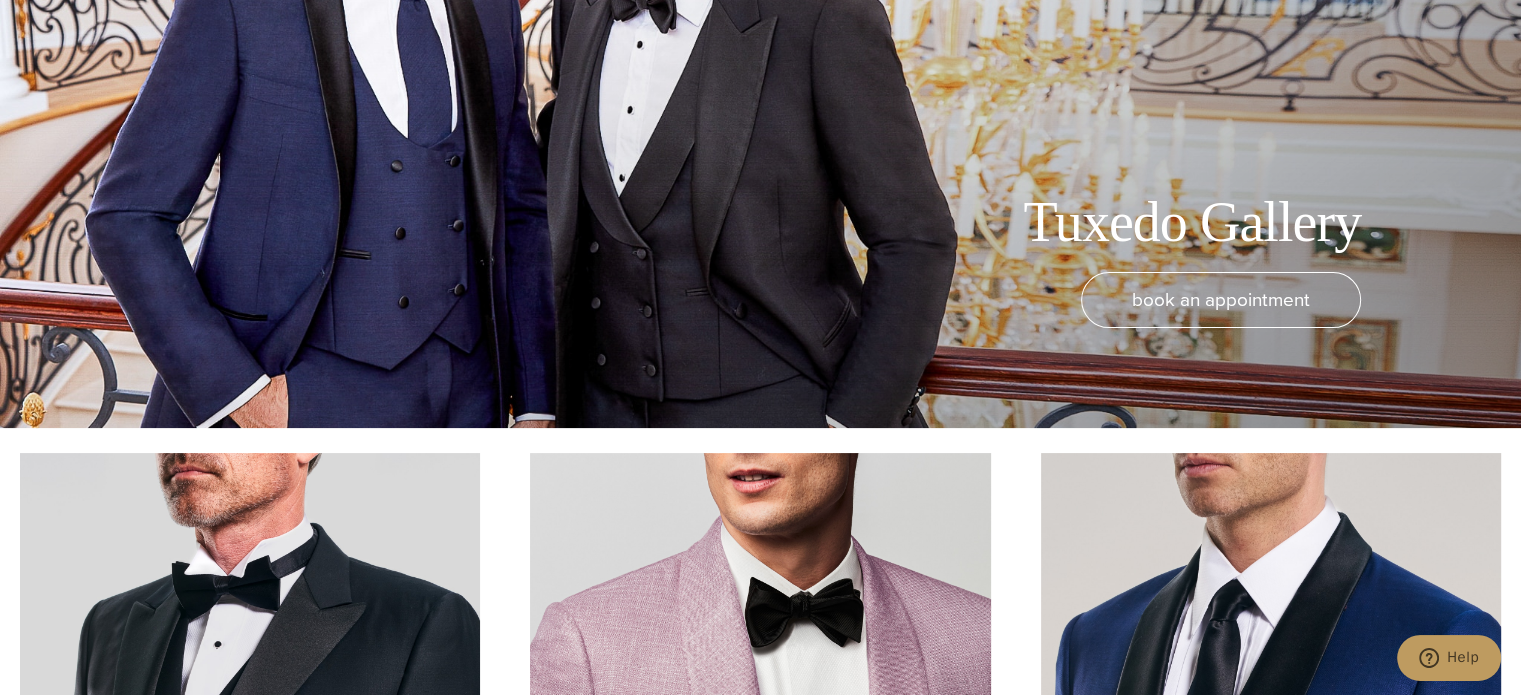 scroll, scrollTop: 0, scrollLeft: 0, axis: both 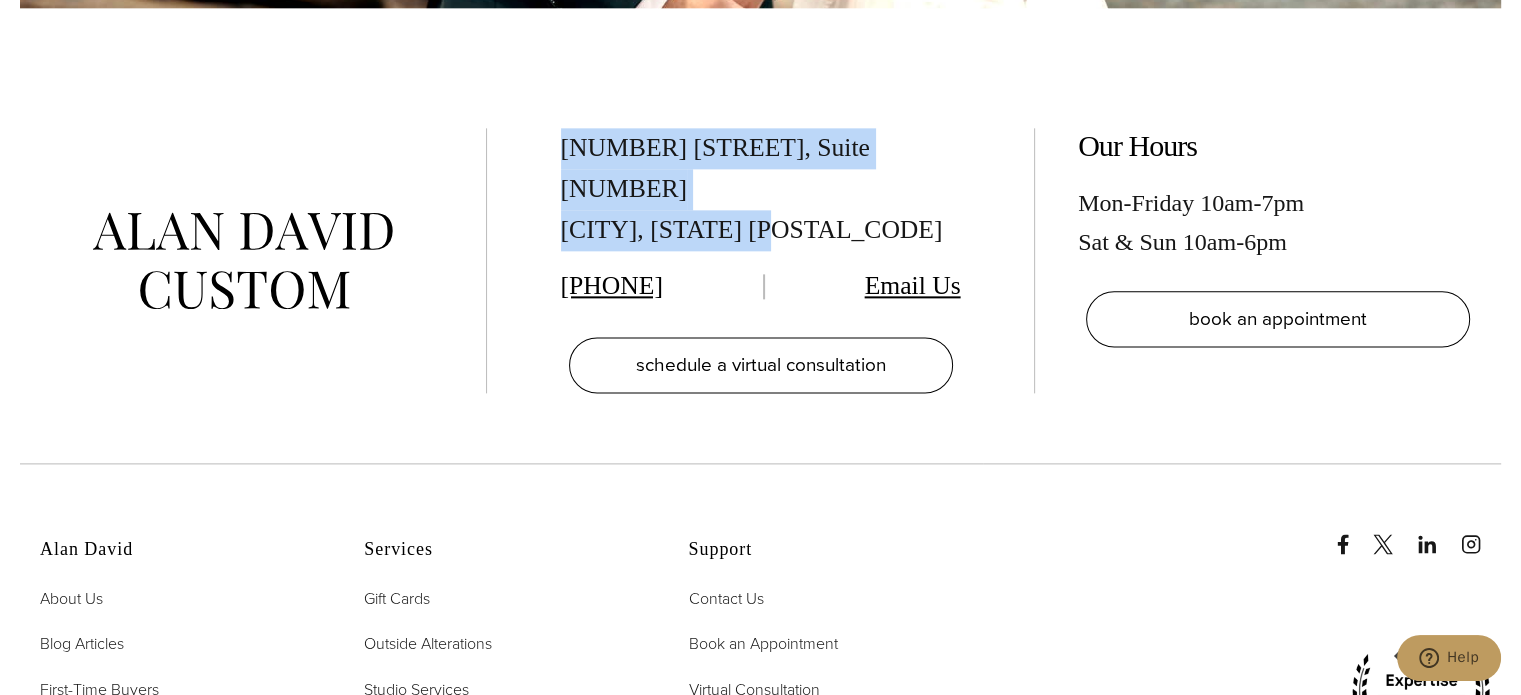drag, startPoint x: 559, startPoint y: 151, endPoint x: 782, endPoint y: 181, distance: 225.0089 